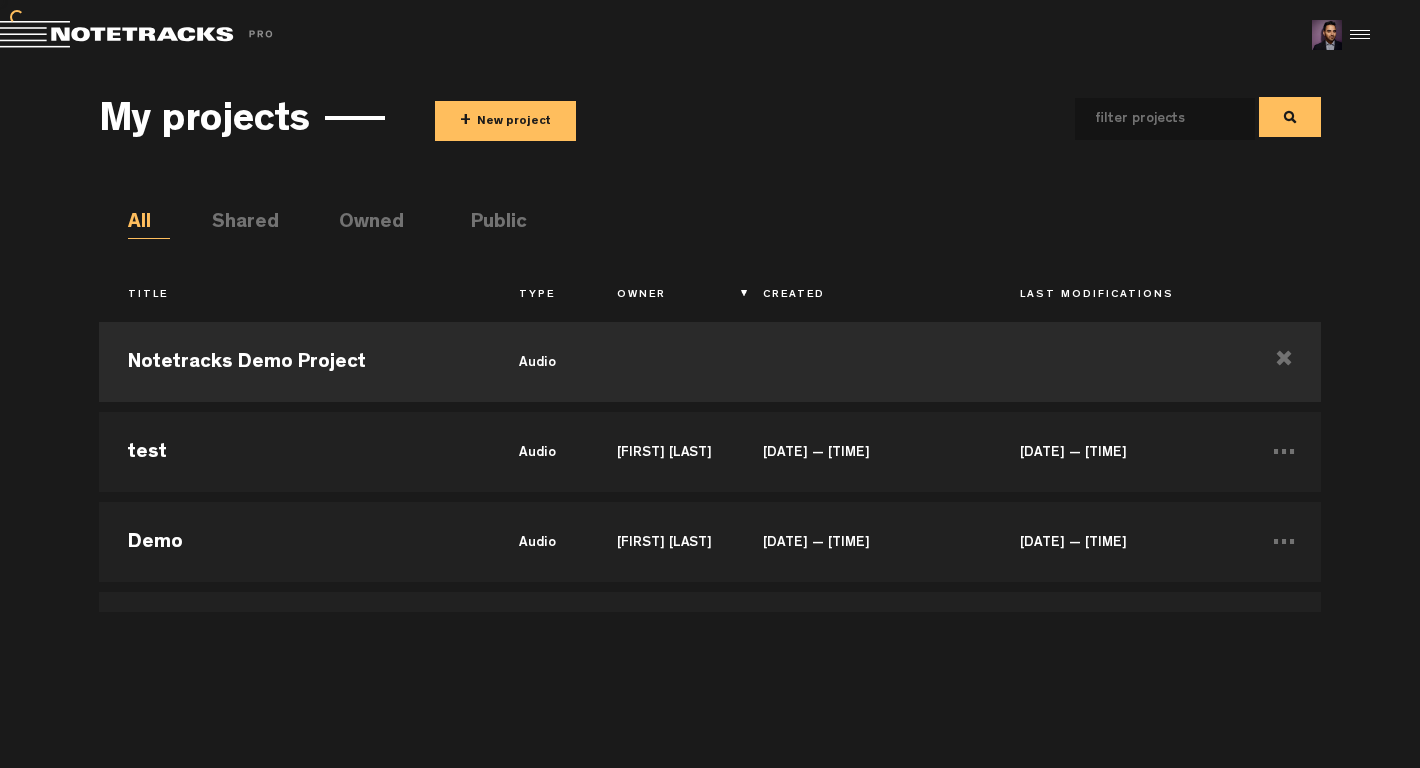 scroll, scrollTop: 0, scrollLeft: 0, axis: both 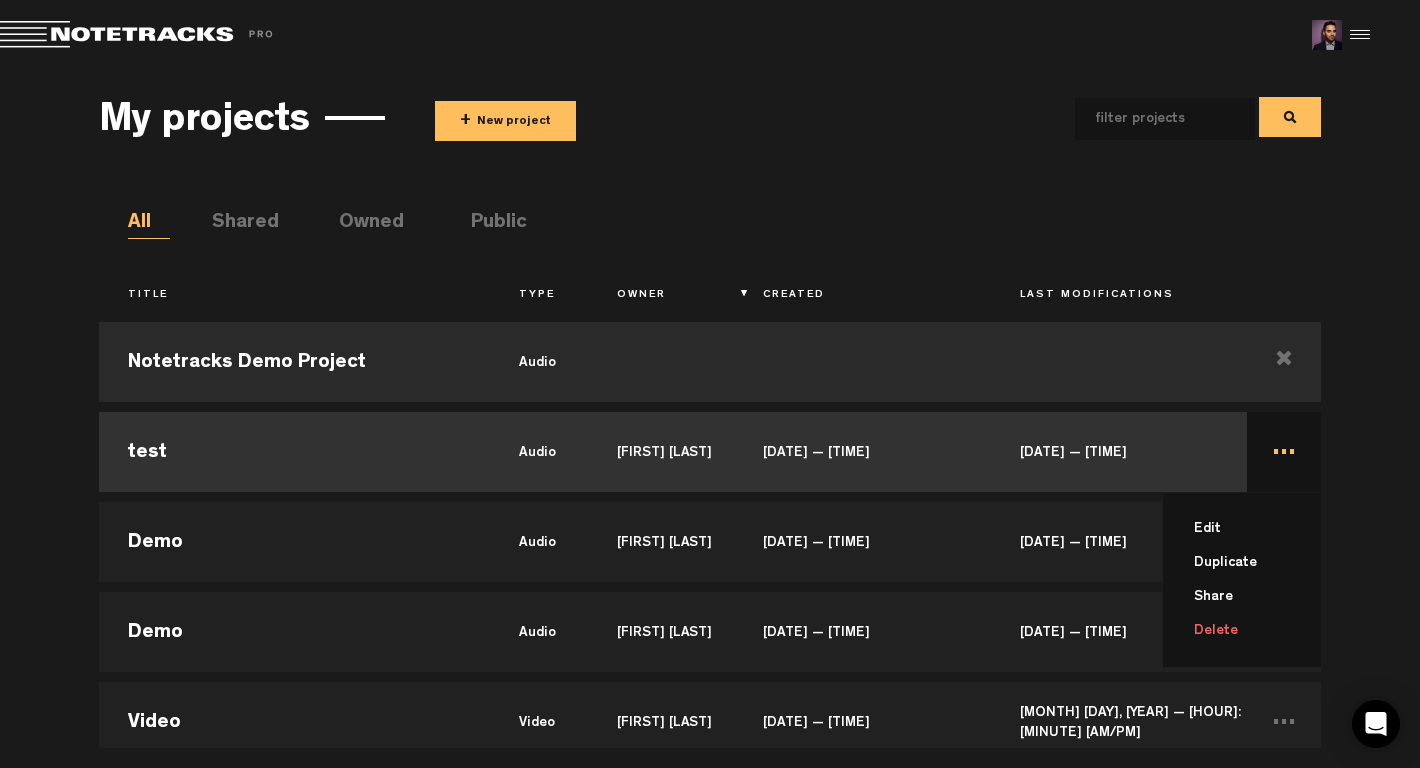click on "Delete" at bounding box center (1254, 631) 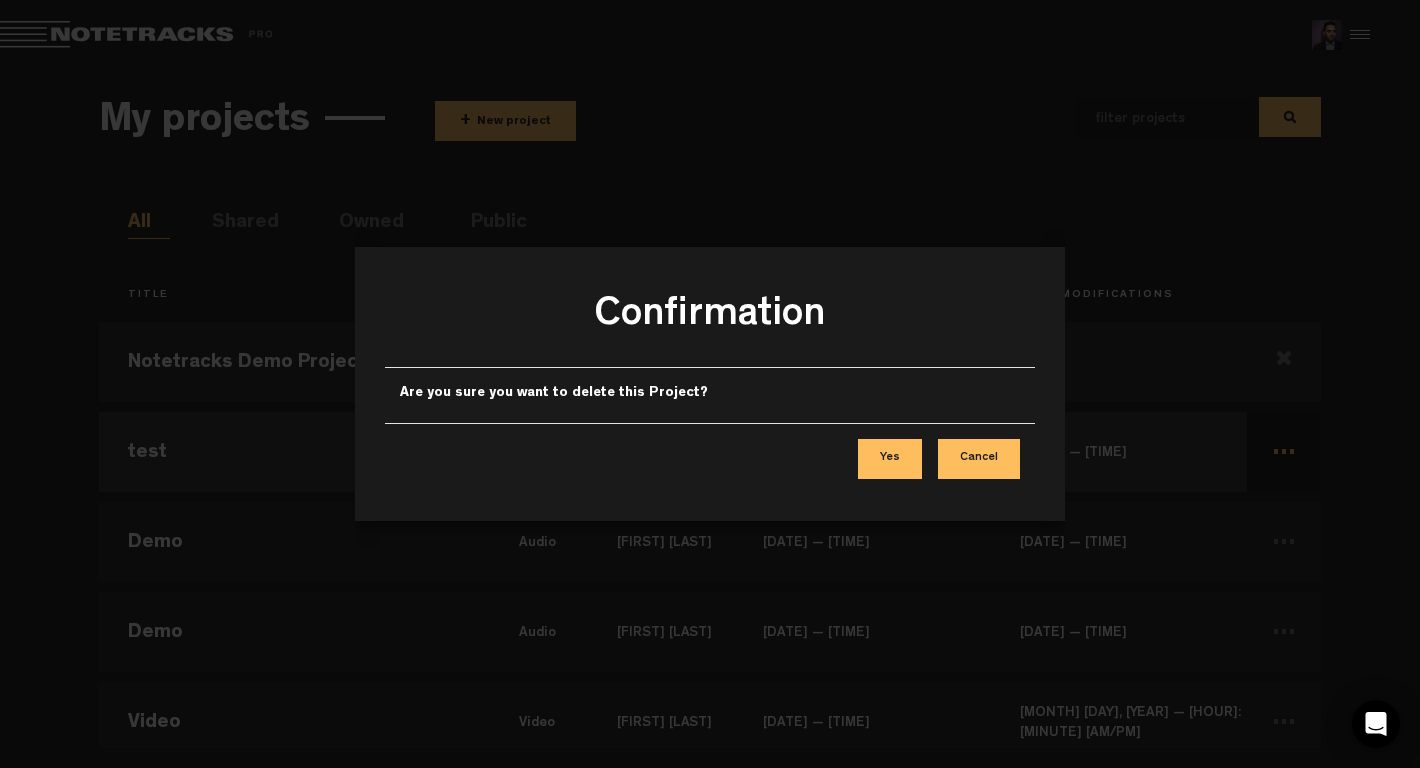 click on "Yes" at bounding box center (890, 459) 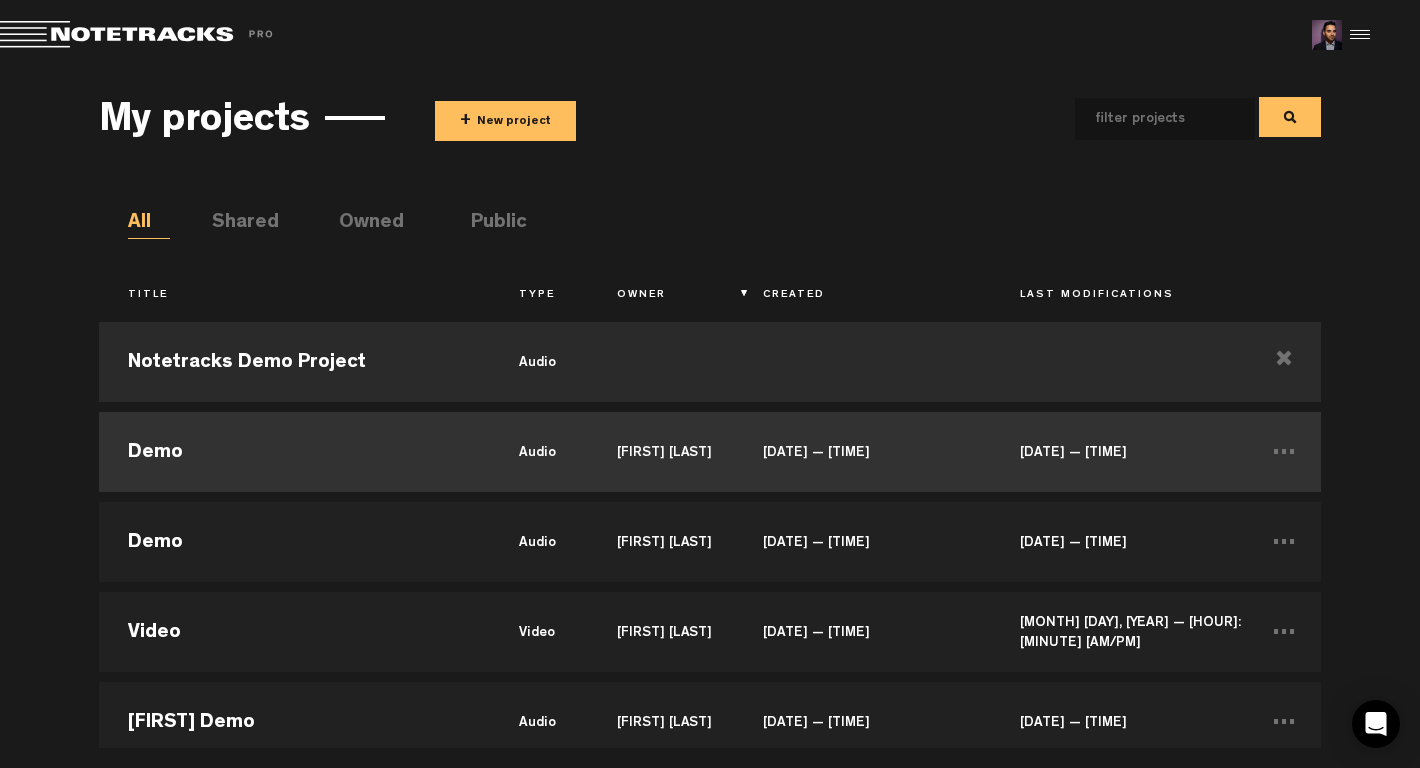 click on "[DATE] — [TIME]" at bounding box center (862, 452) 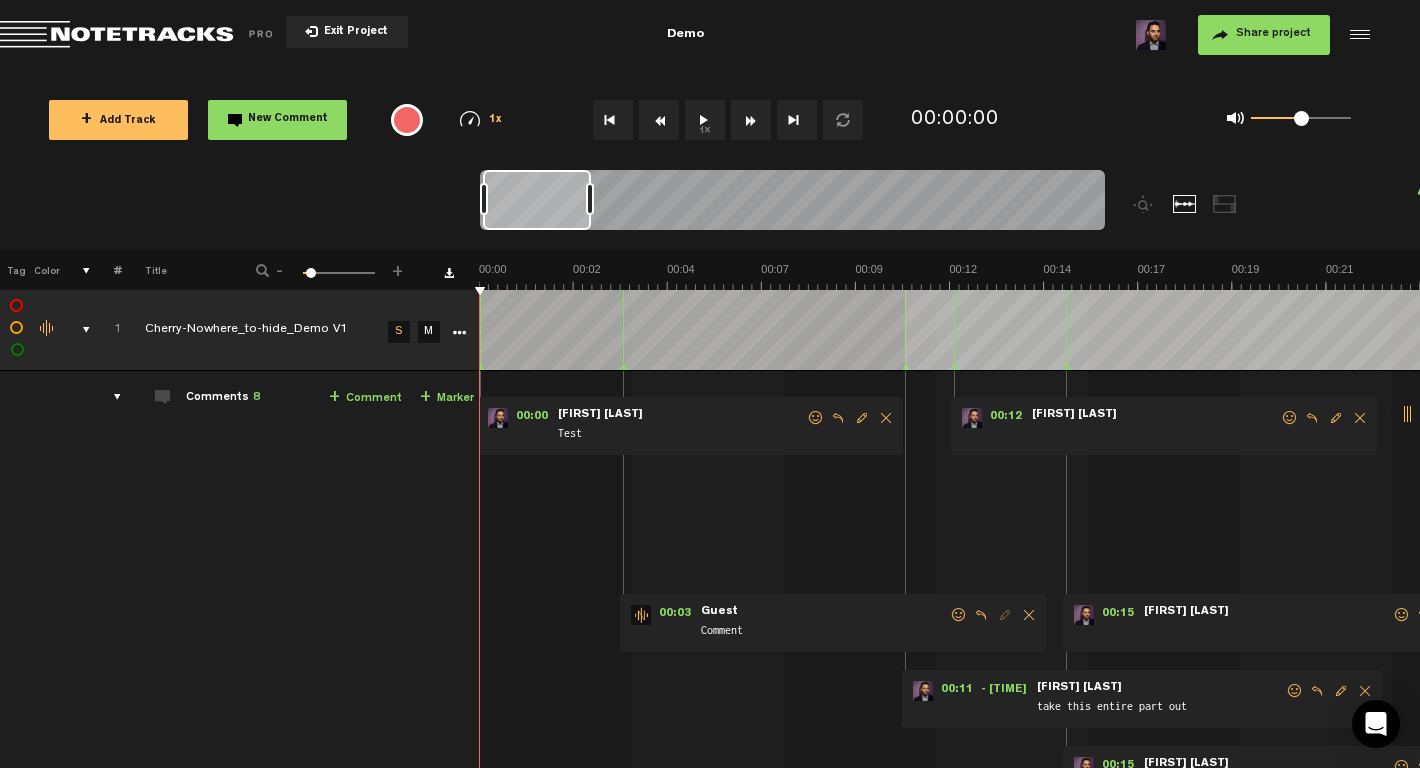 scroll, scrollTop: 0, scrollLeft: 16, axis: horizontal 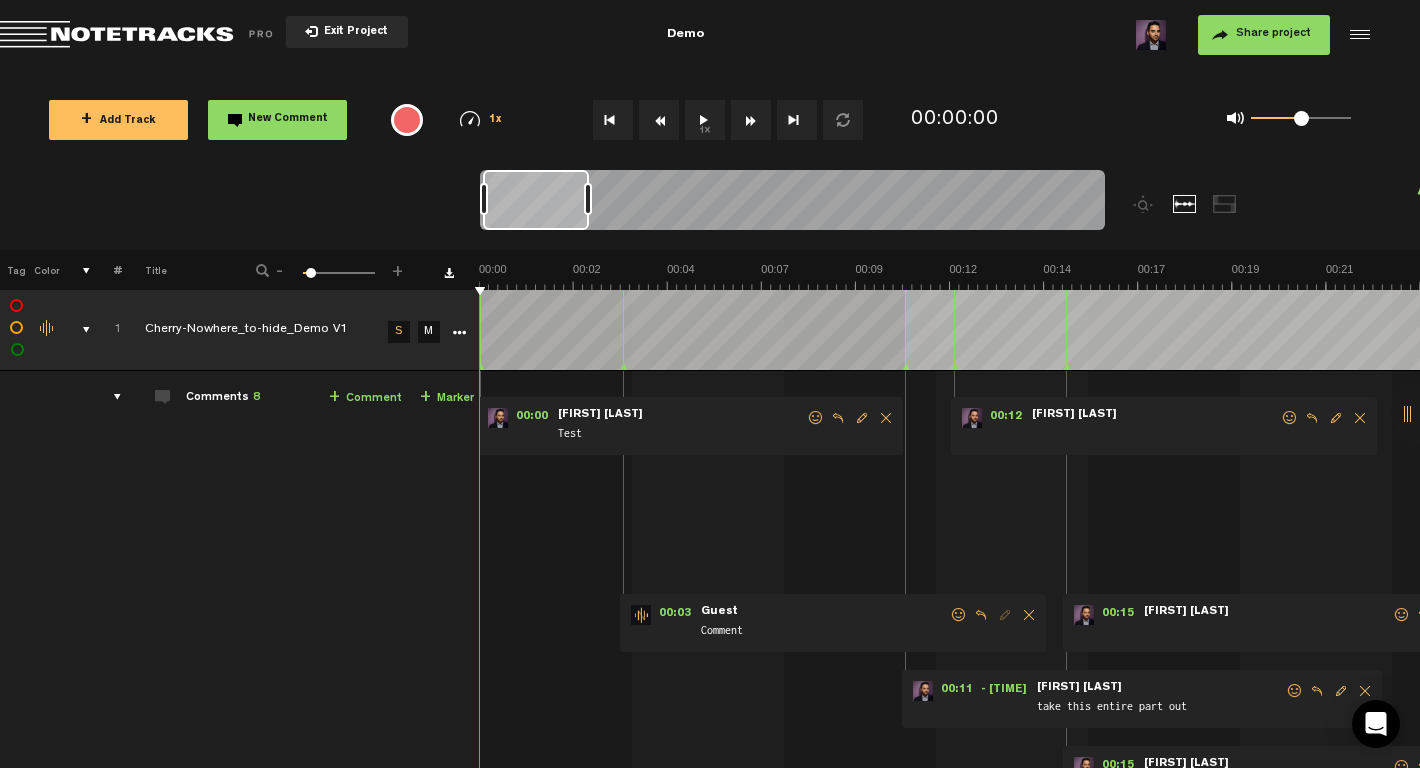 click on "Exit Project" at bounding box center [353, 32] 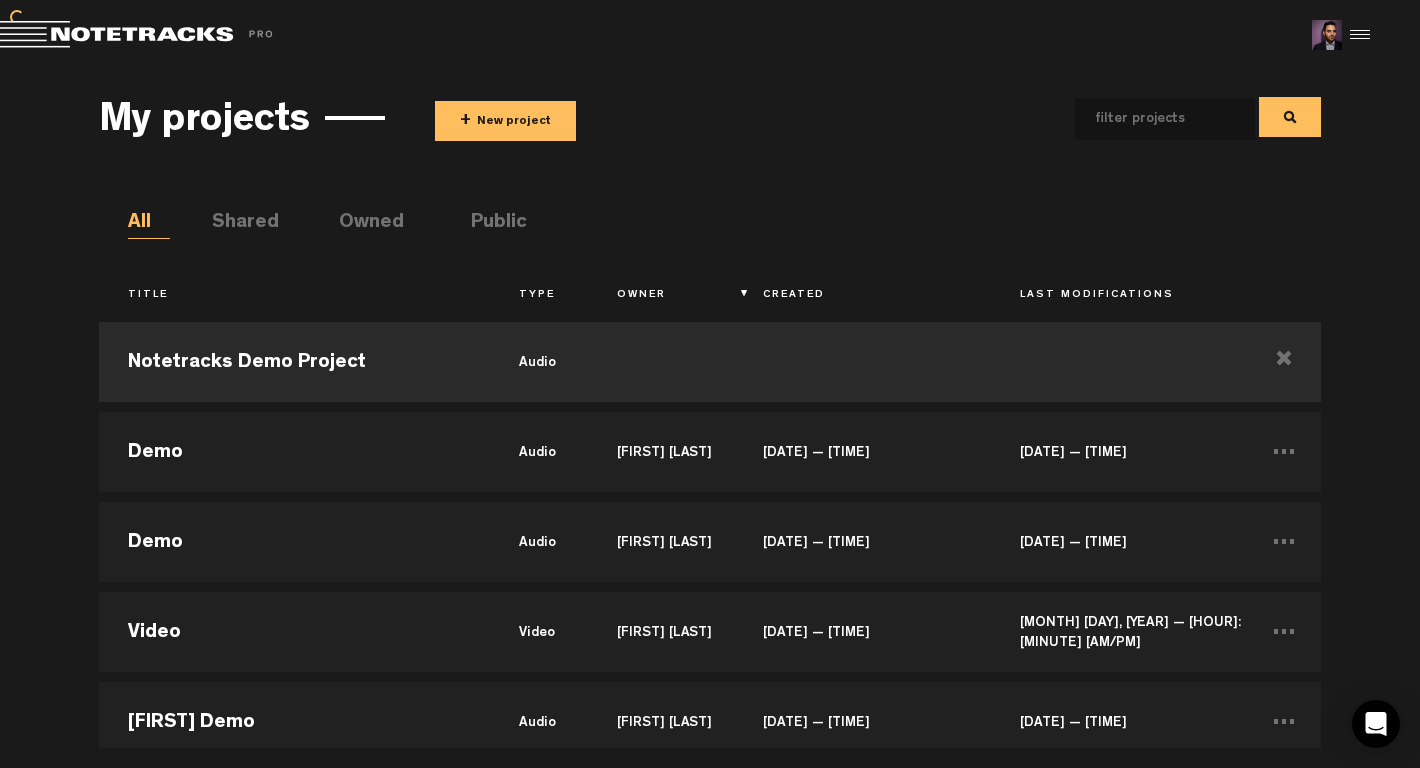 click on "+  New project" at bounding box center (505, 121) 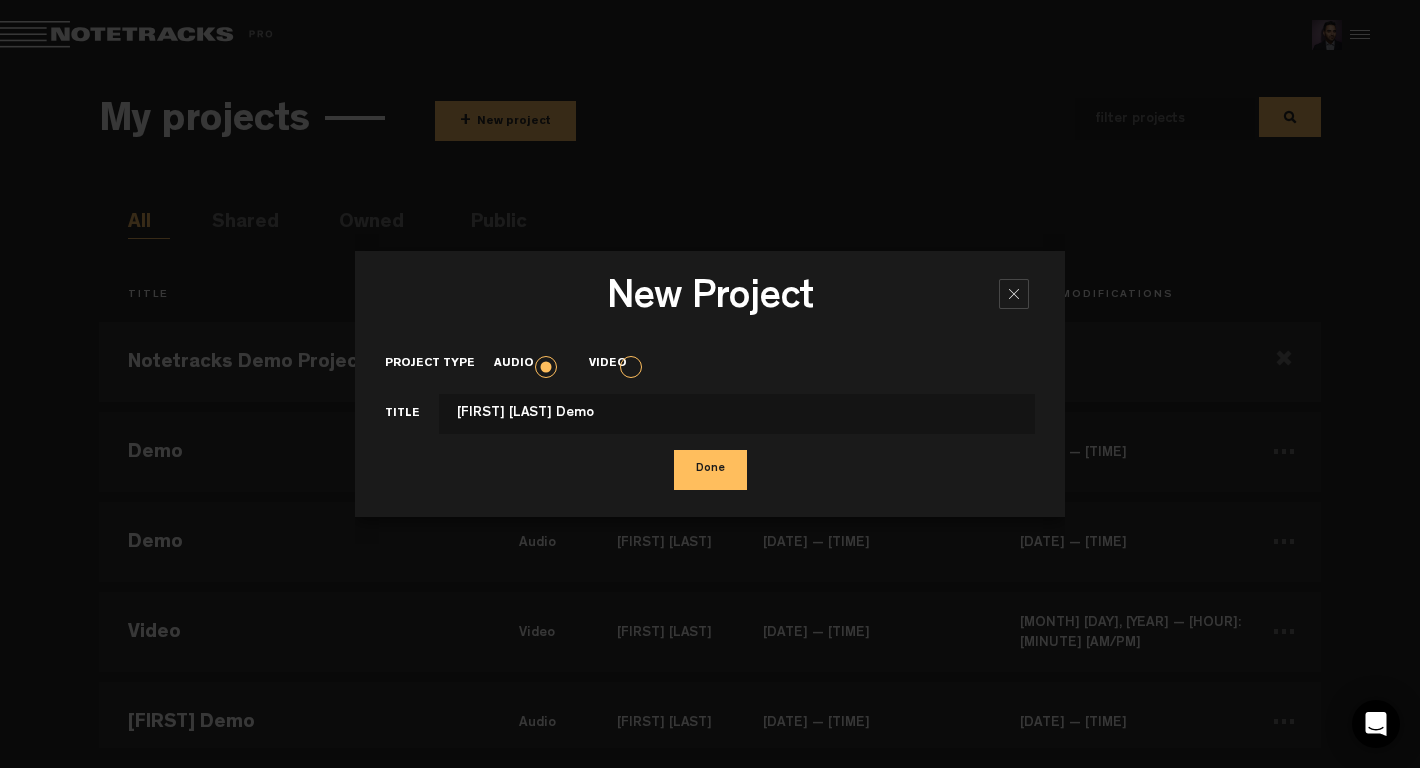 type on "[FIRST] [LAST] Demo" 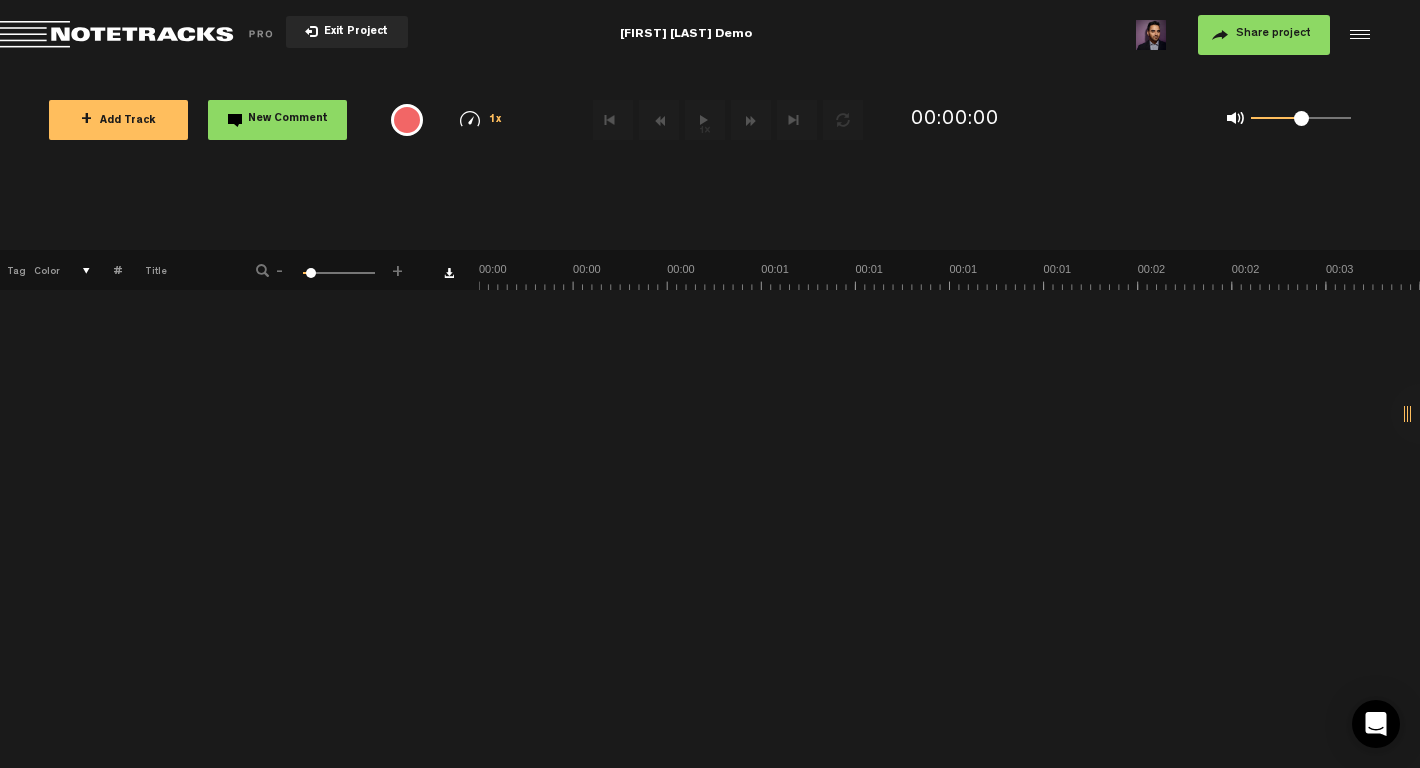 click on "Share project" at bounding box center [1273, 34] 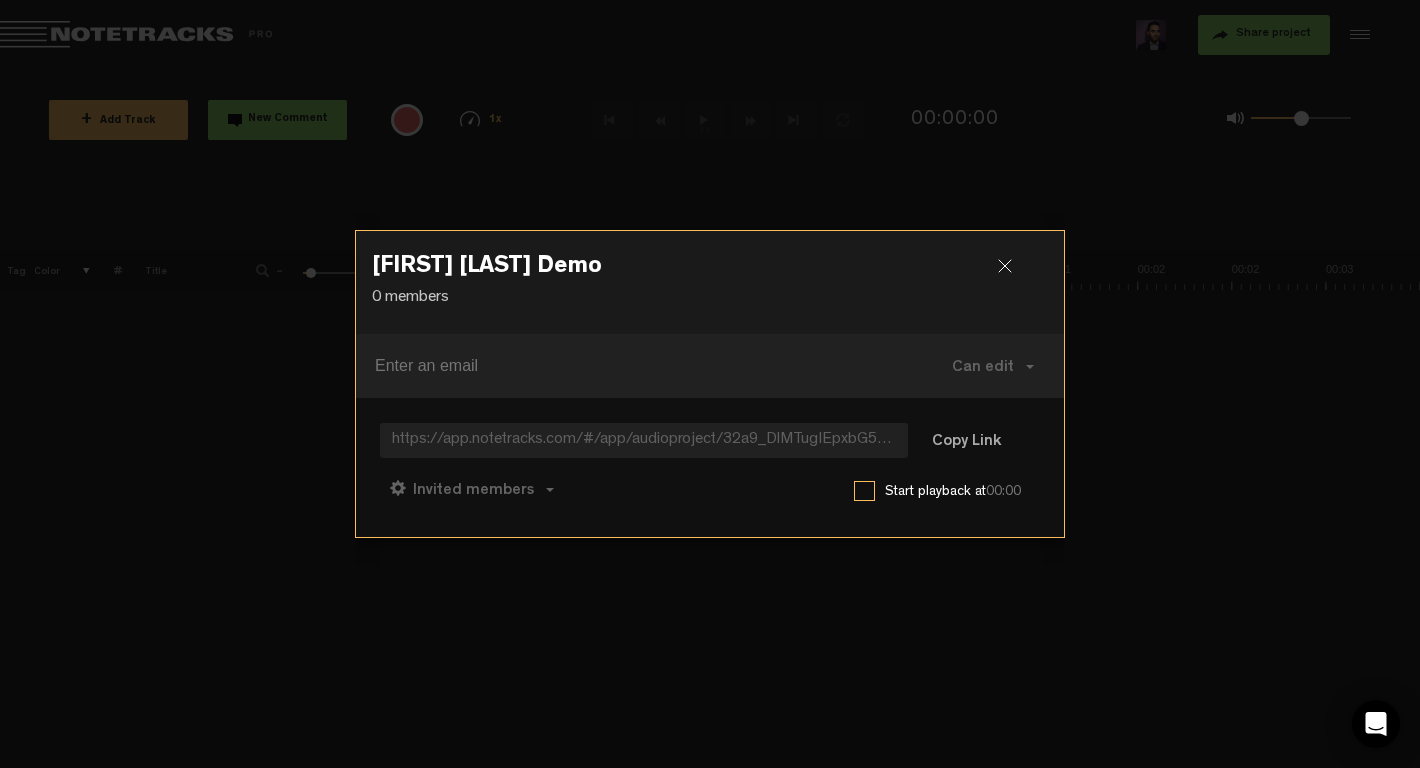 click at bounding box center (640, 366) 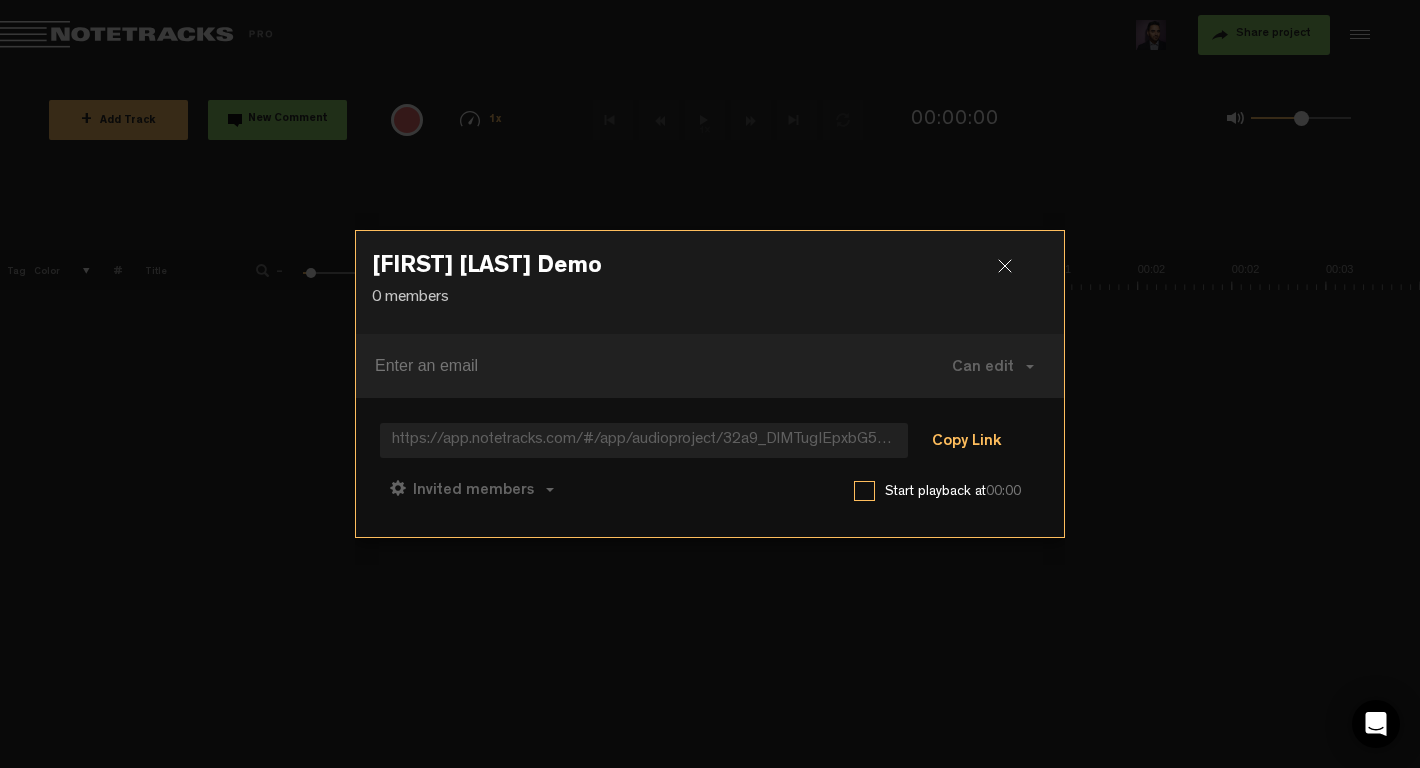 click on "Copy Link" at bounding box center [966, 442] 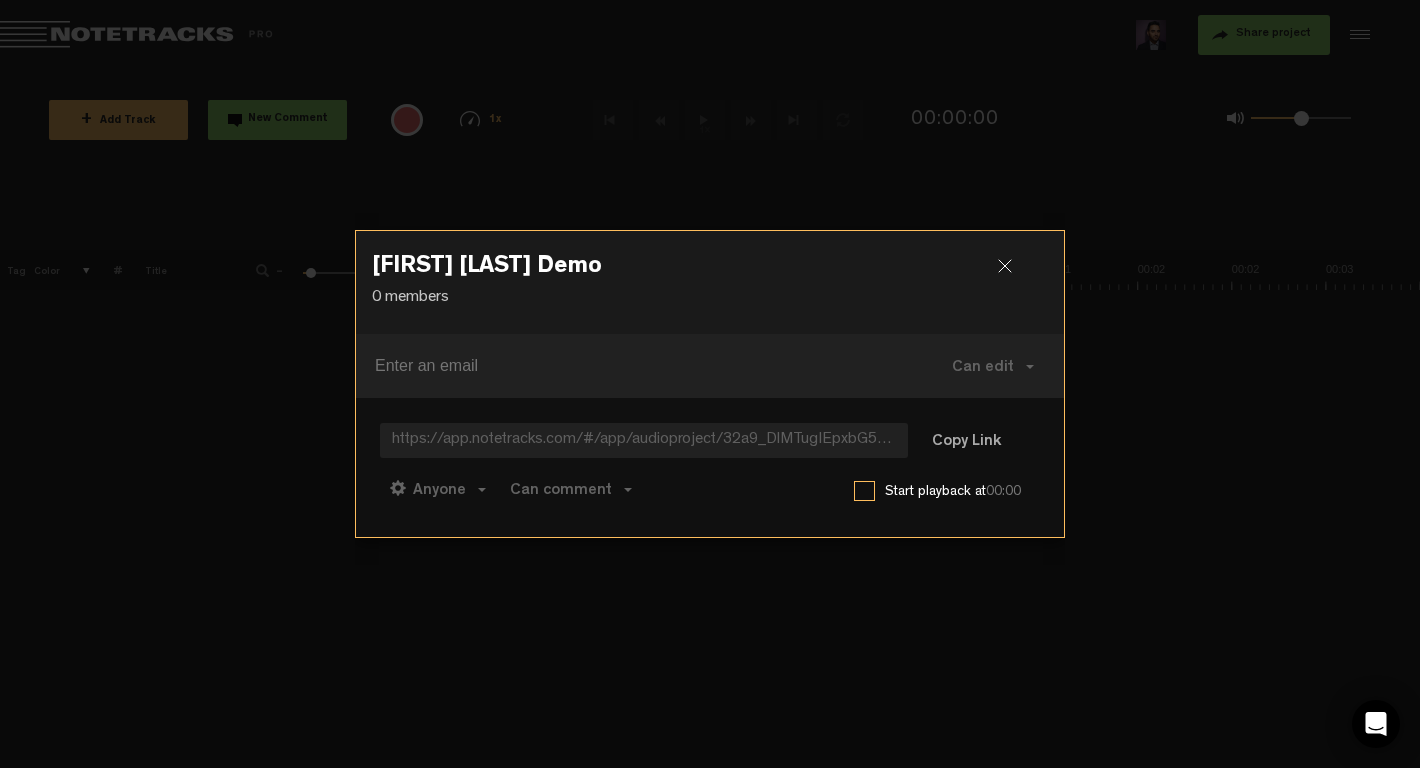 click at bounding box center [640, 366] 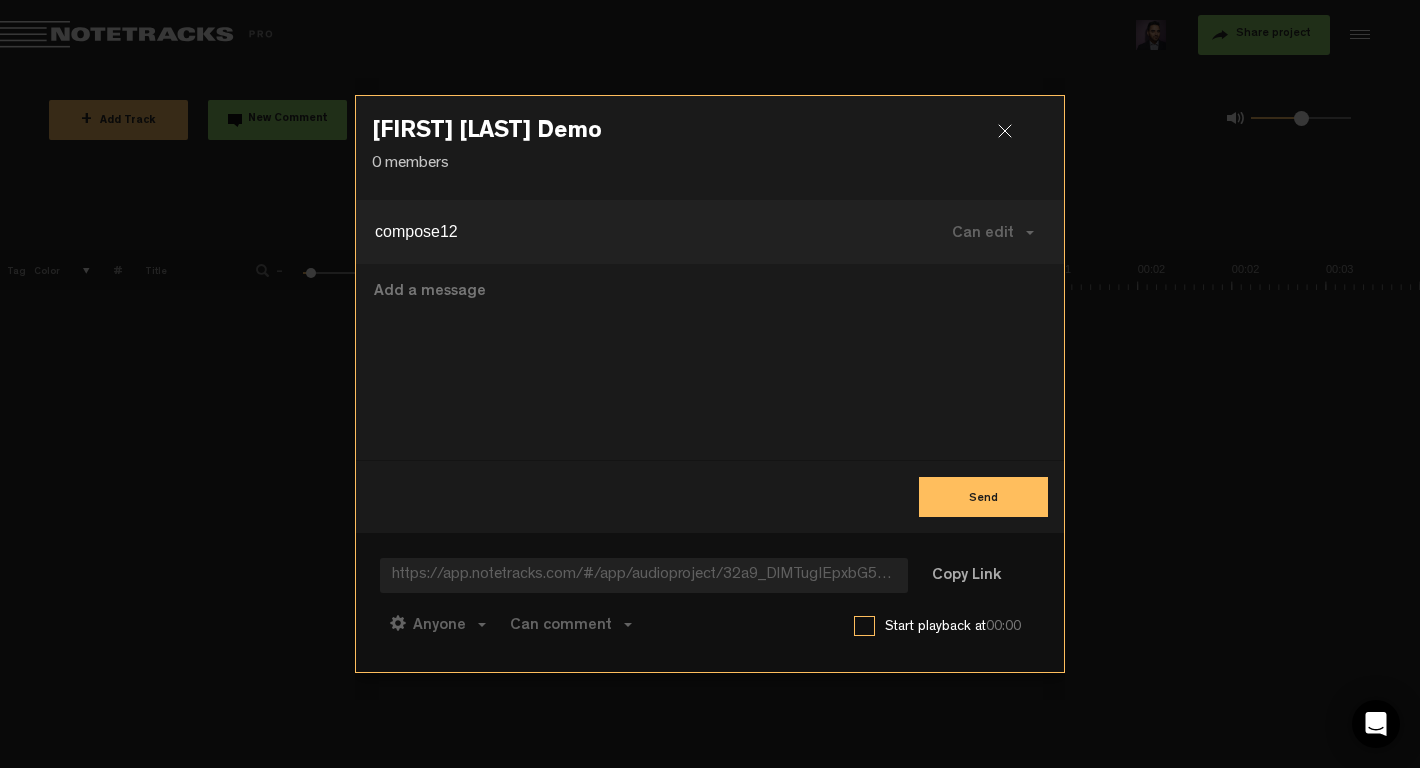 type on "compose12" 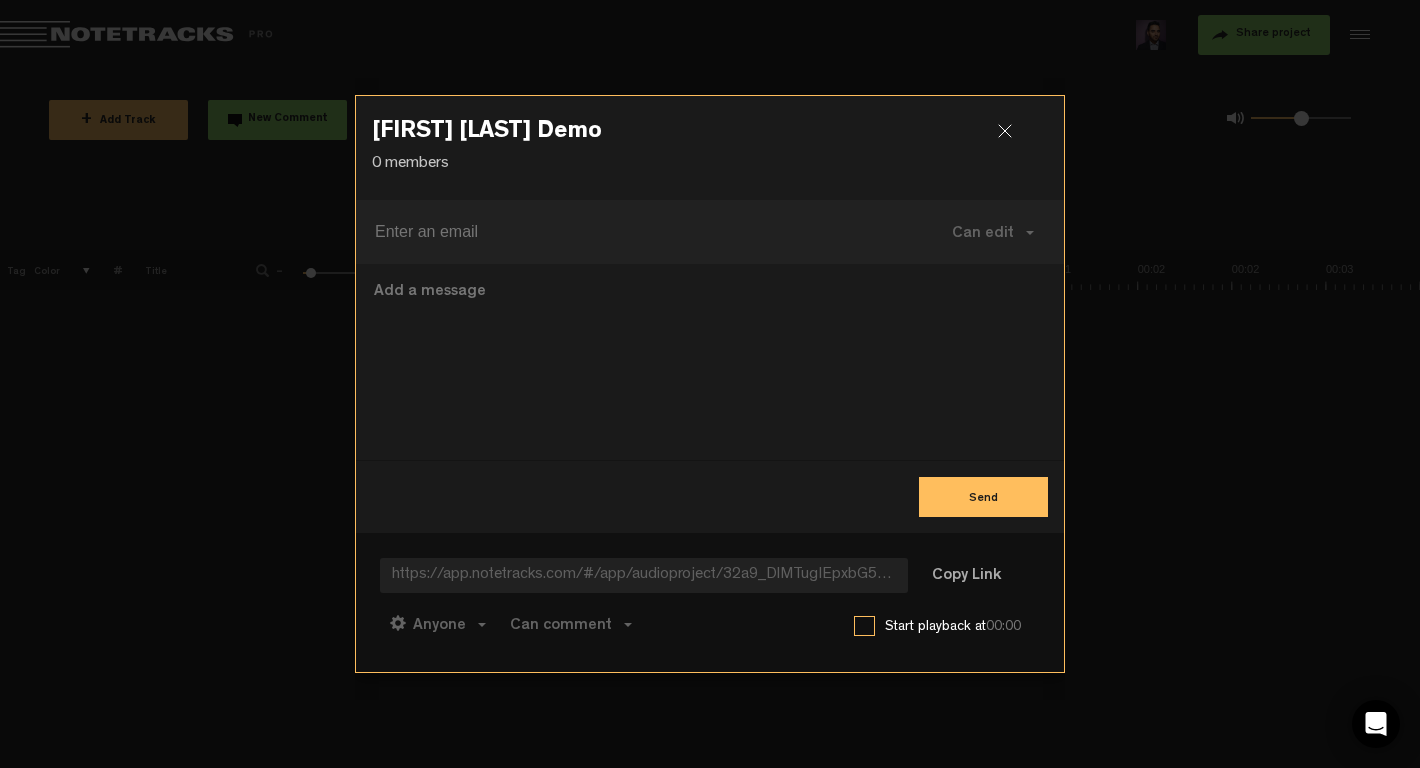 click at bounding box center (710, 362) 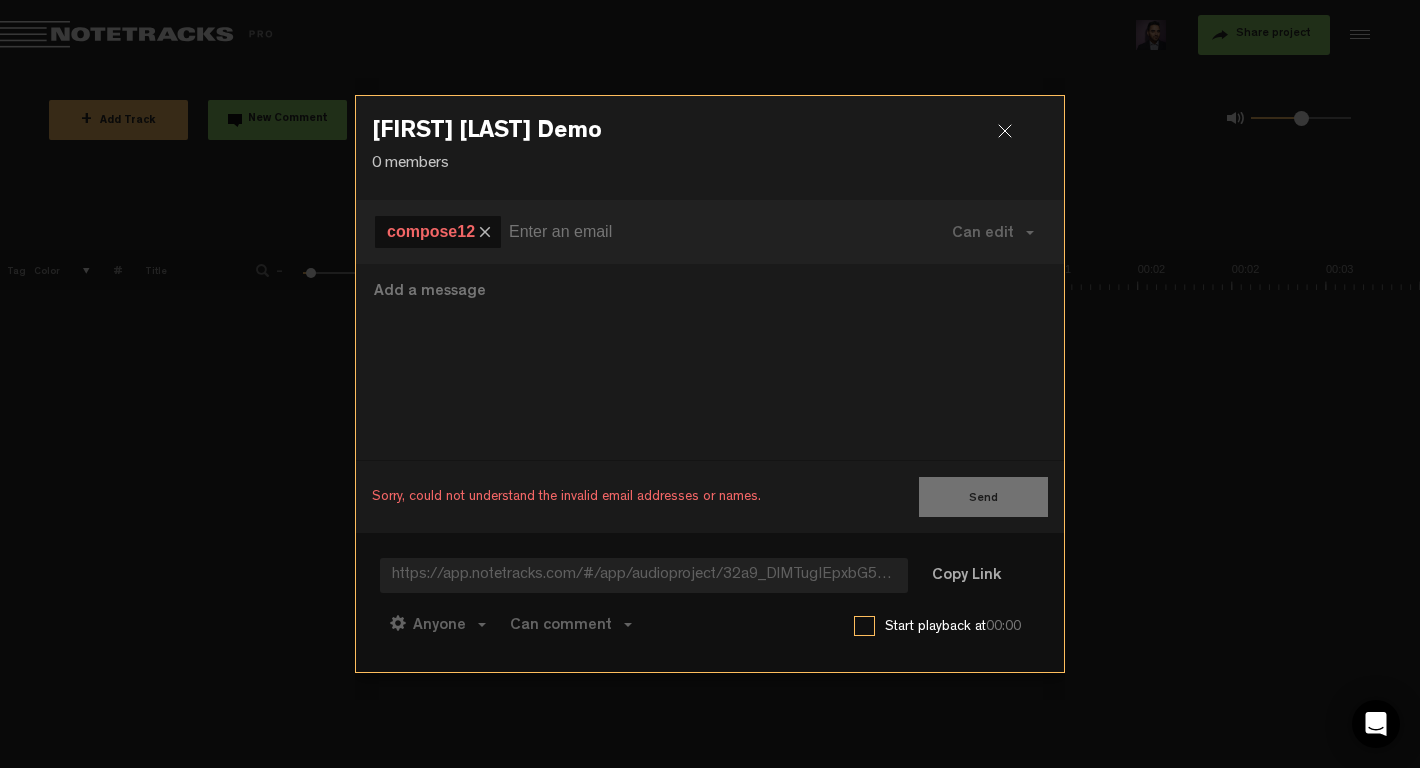 click at bounding box center (1013, 139) 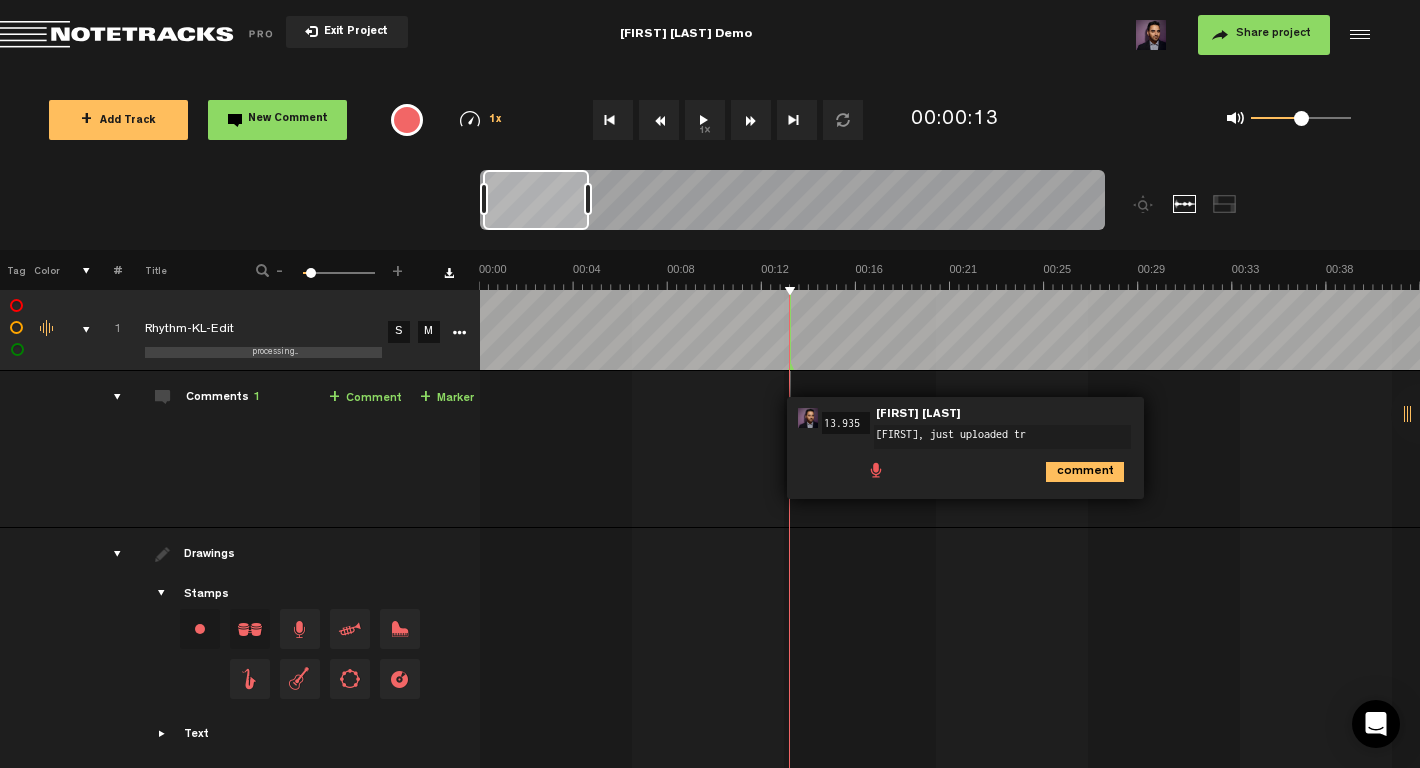 type on "[FIRST], just uploaded tra" 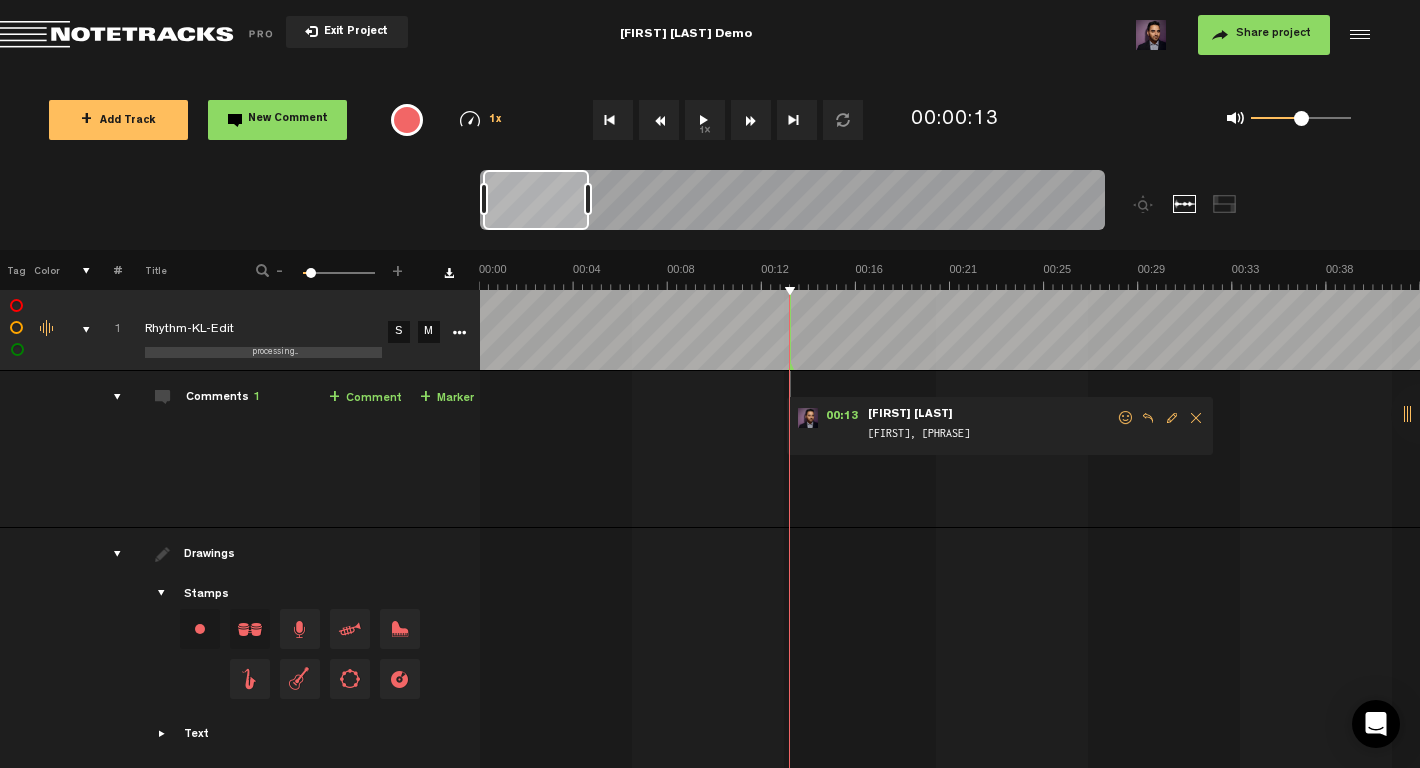 click on "Share project  Save project" at bounding box center [1143, 35] 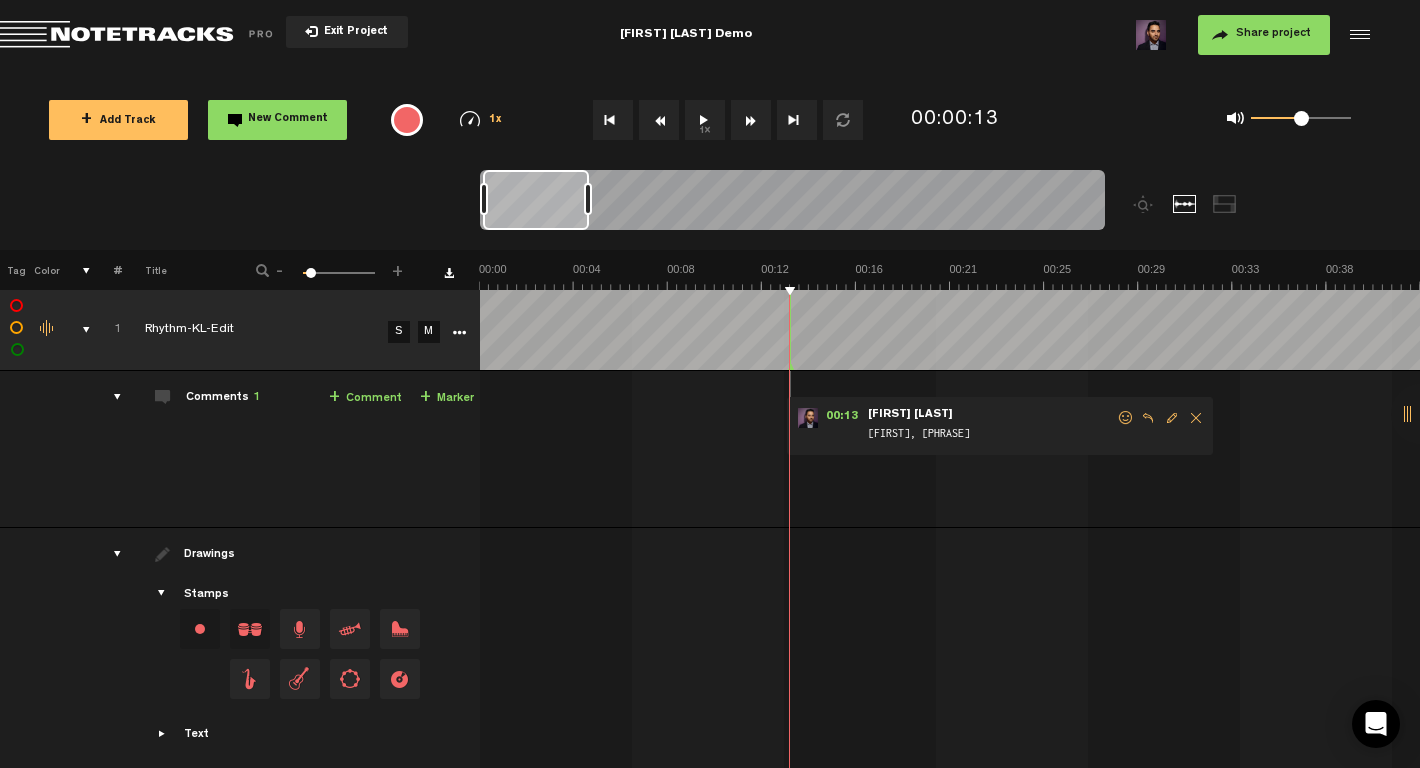 click at bounding box center (78, 330) 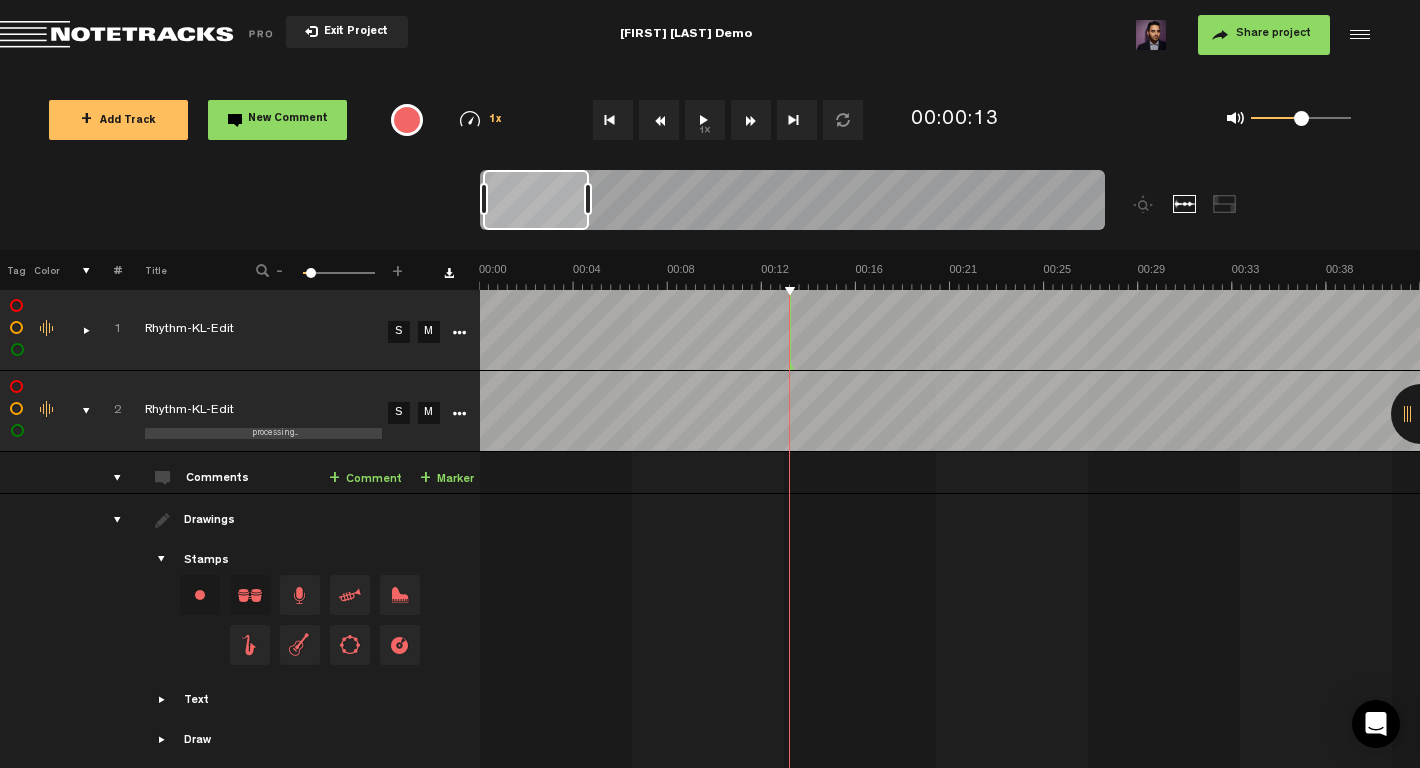 click at bounding box center [275, 412] 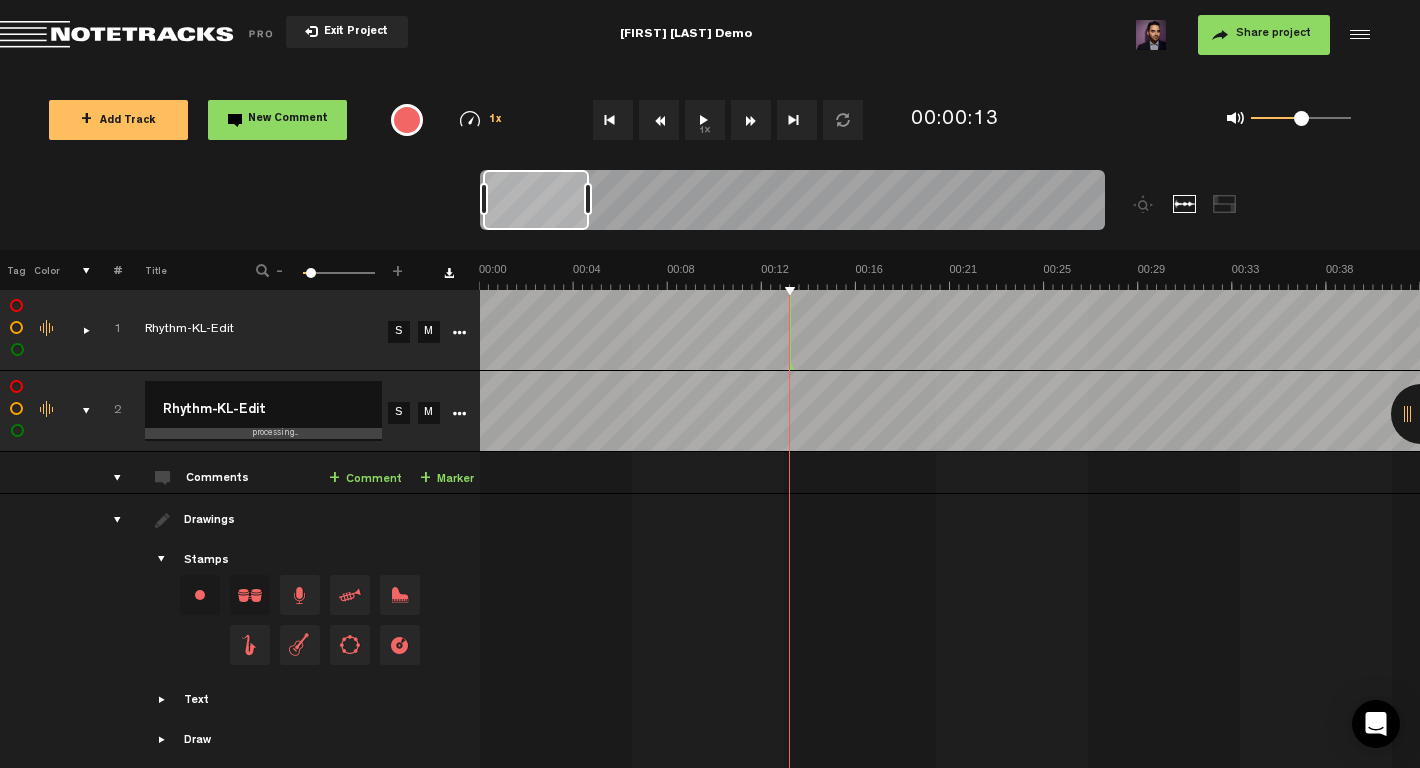 click on "Rhythm-KL-Edit" at bounding box center (263, 411) 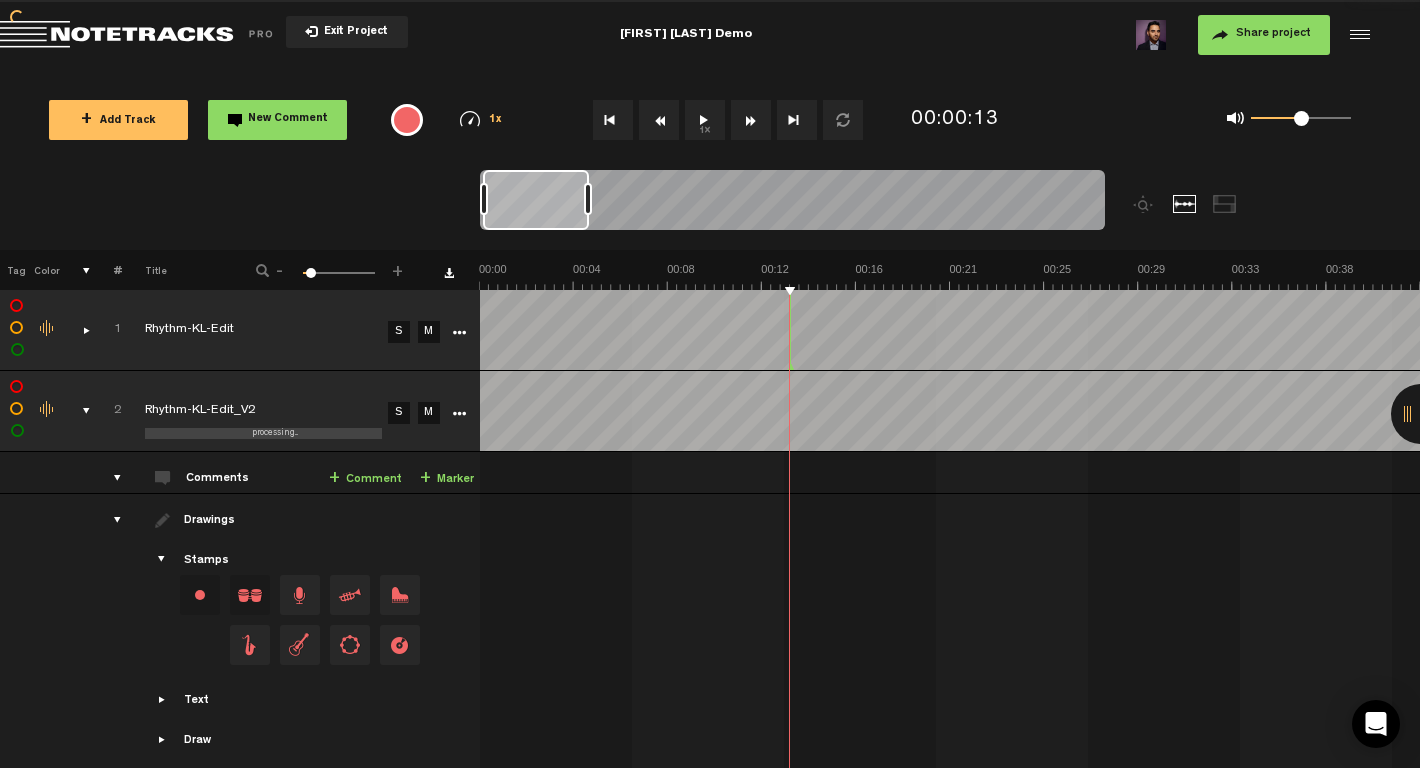 click at bounding box center [48, 410] 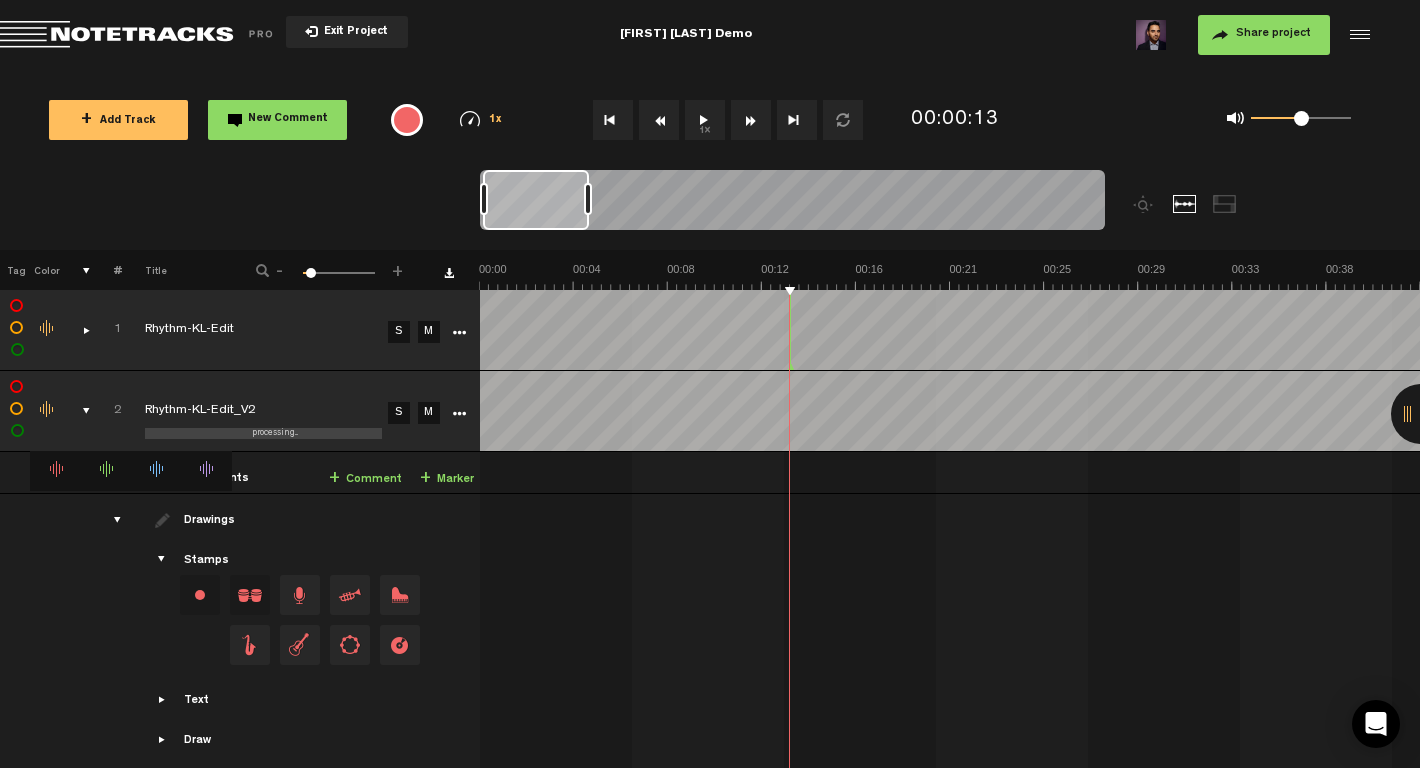 click at bounding box center [106, 471] 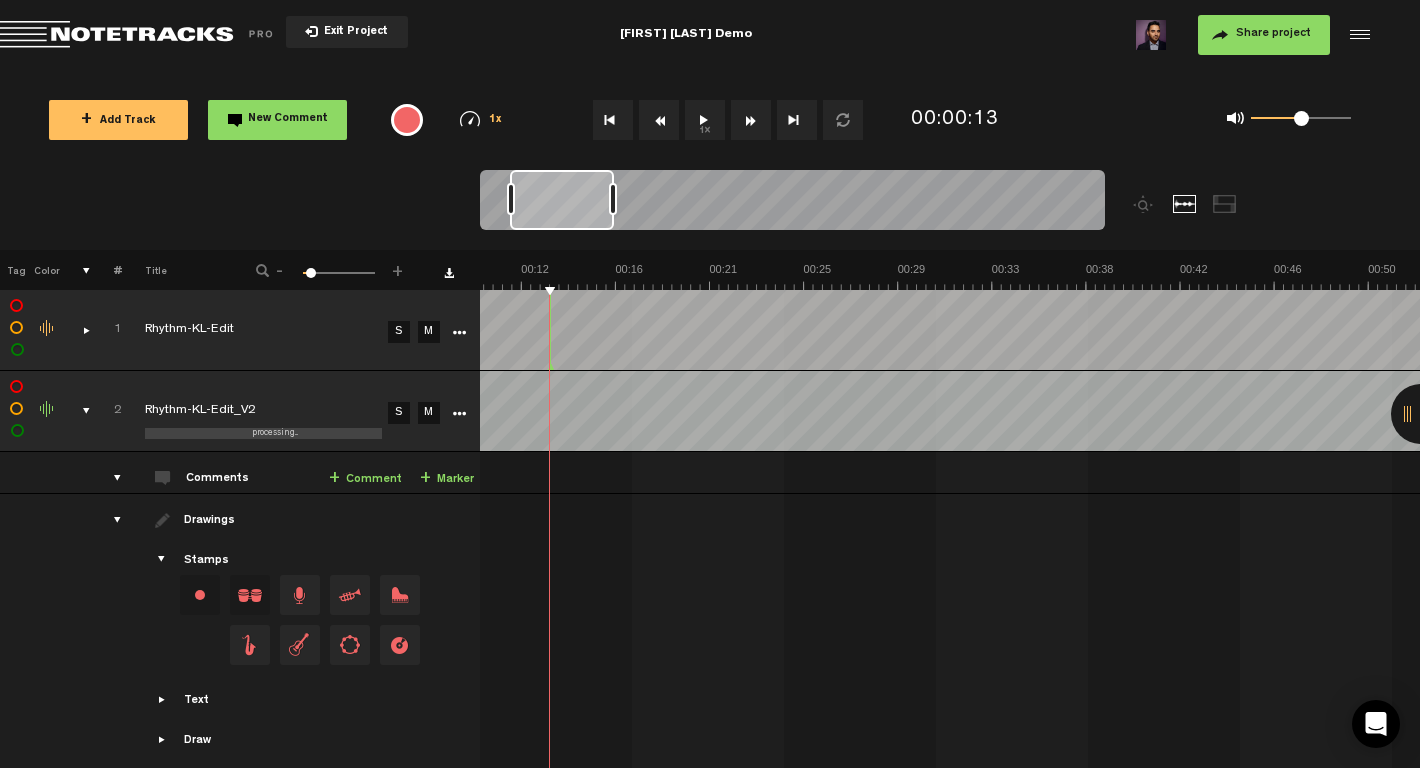 scroll, scrollTop: 0, scrollLeft: 1080, axis: horizontal 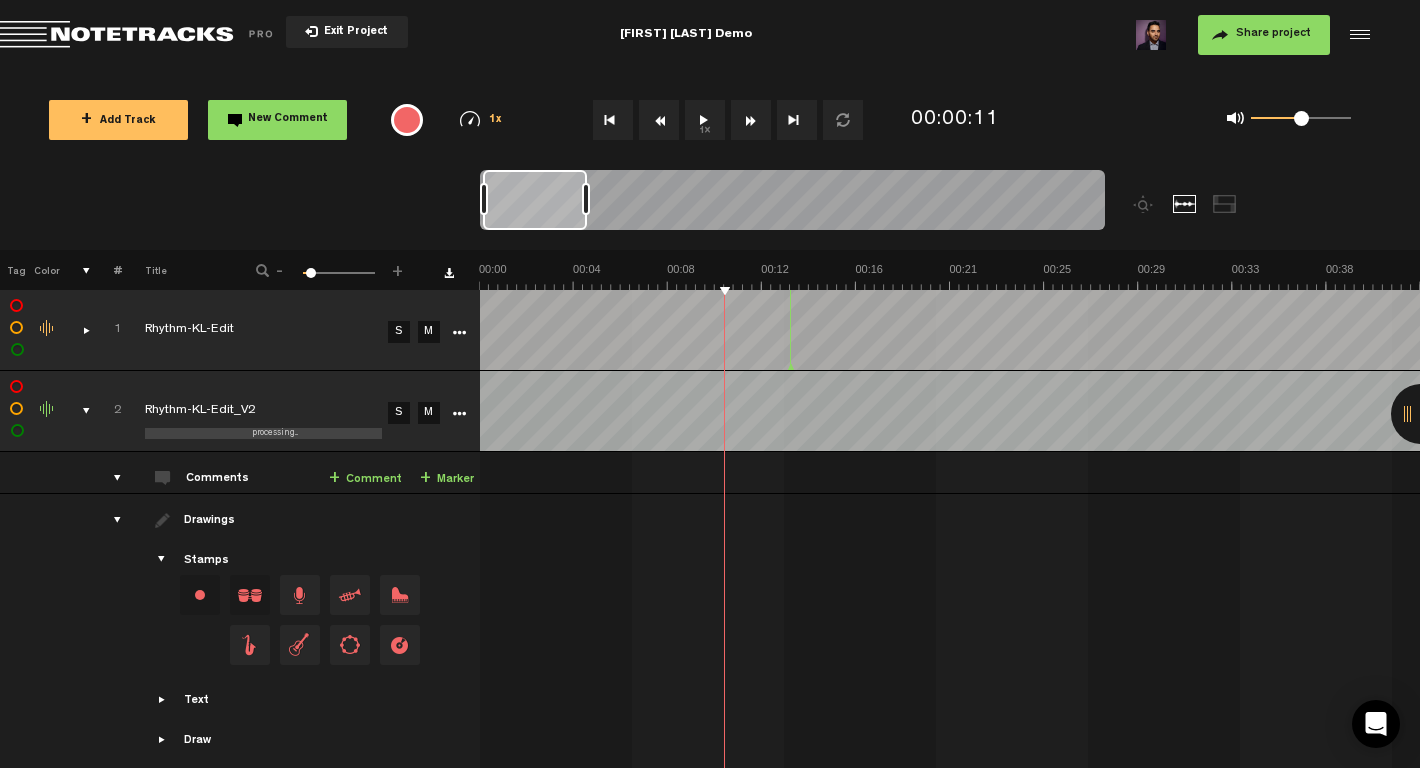 click on "S" at bounding box center [399, 332] 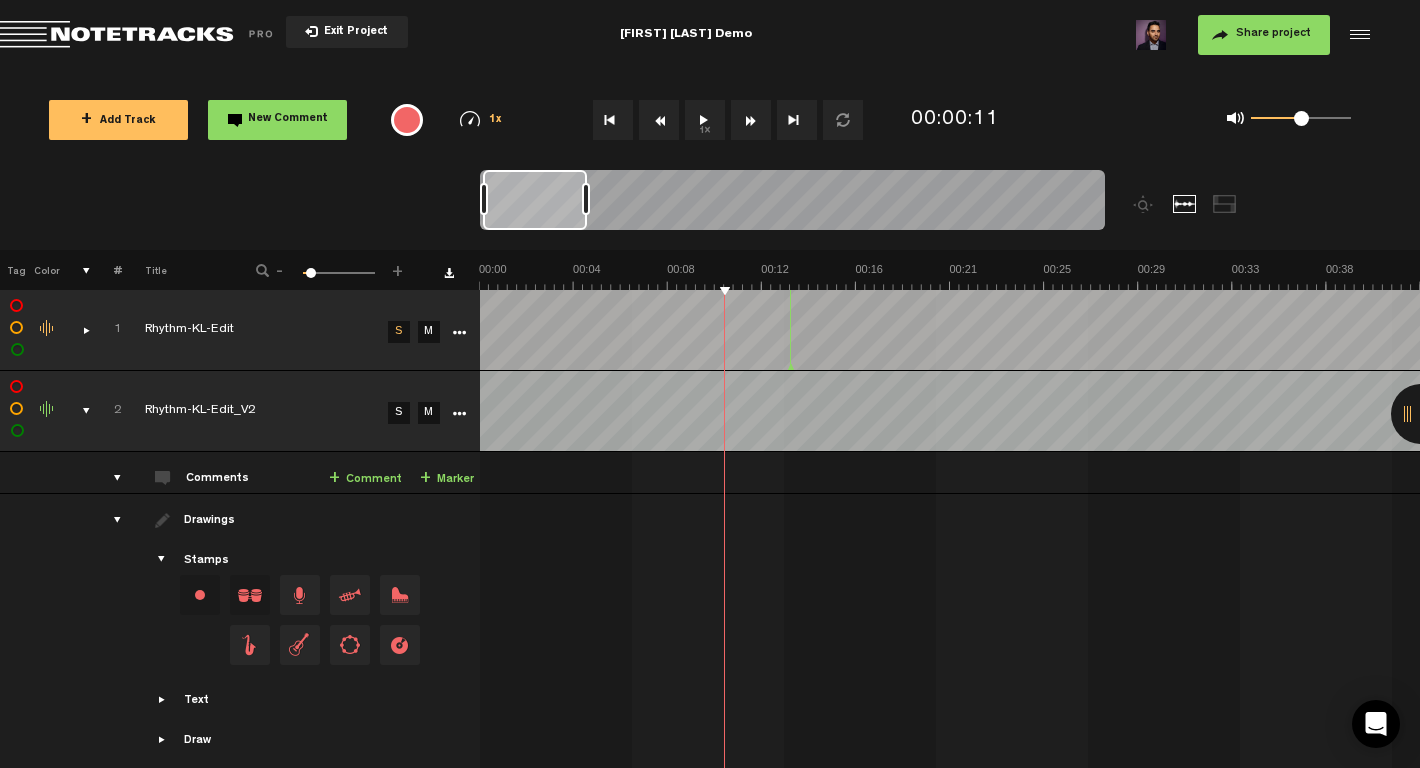 click on "S" at bounding box center [399, 413] 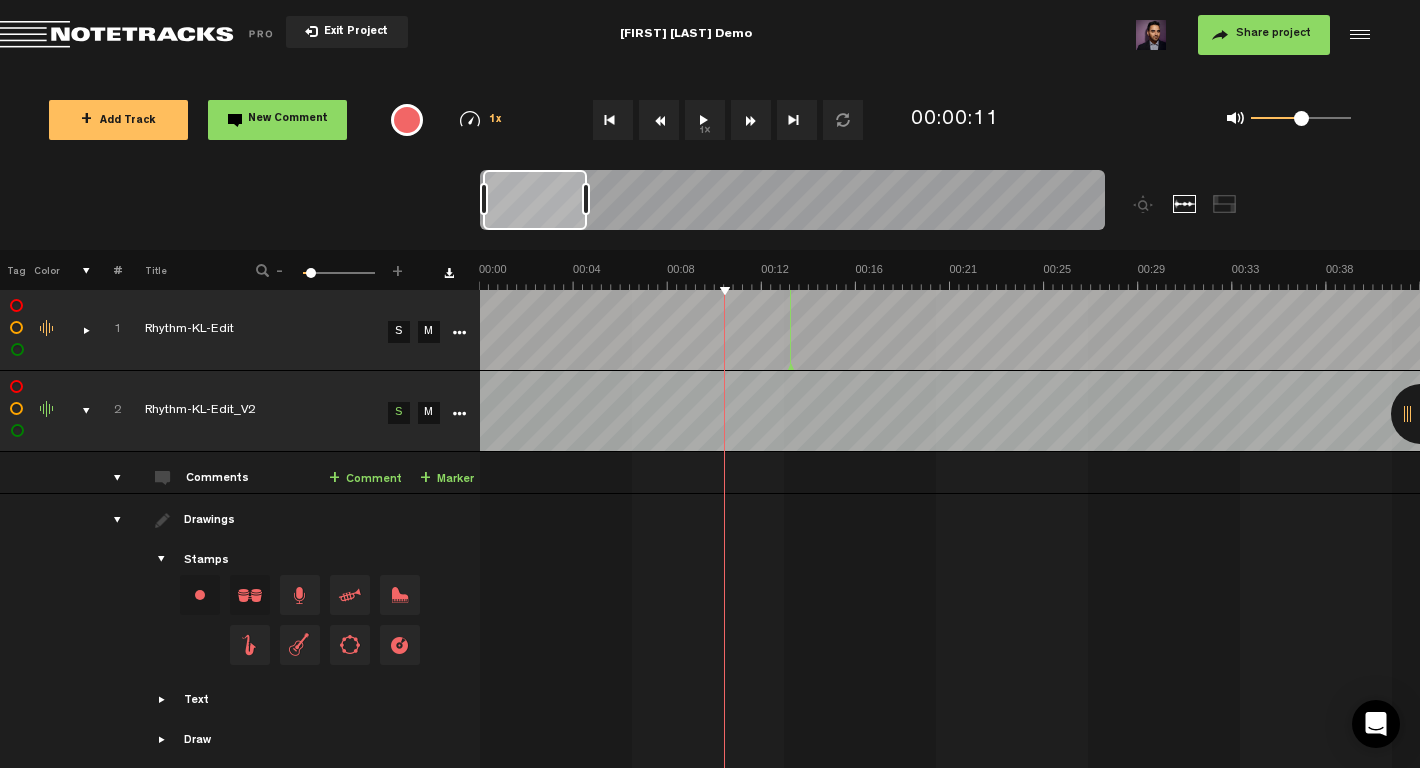 click at bounding box center (78, 330) 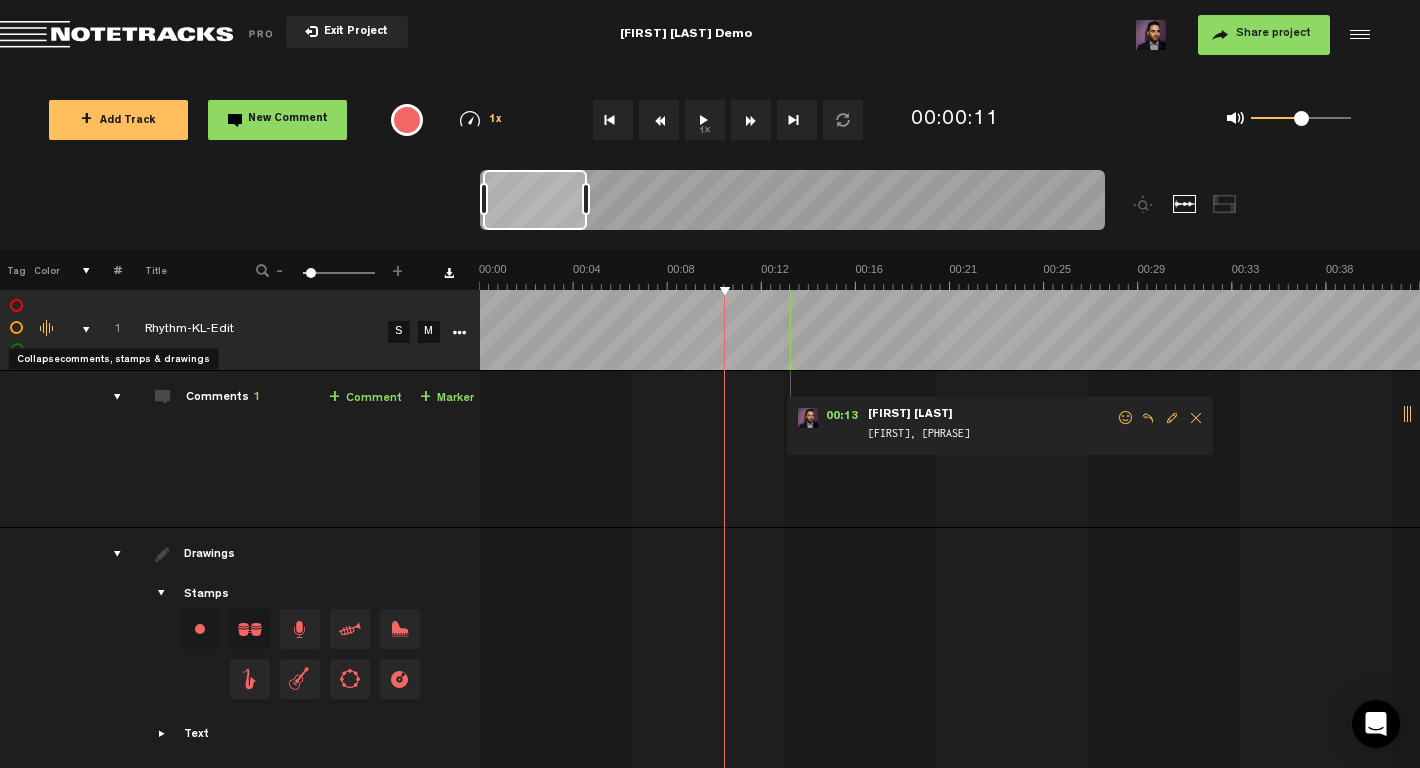click at bounding box center (78, 330) 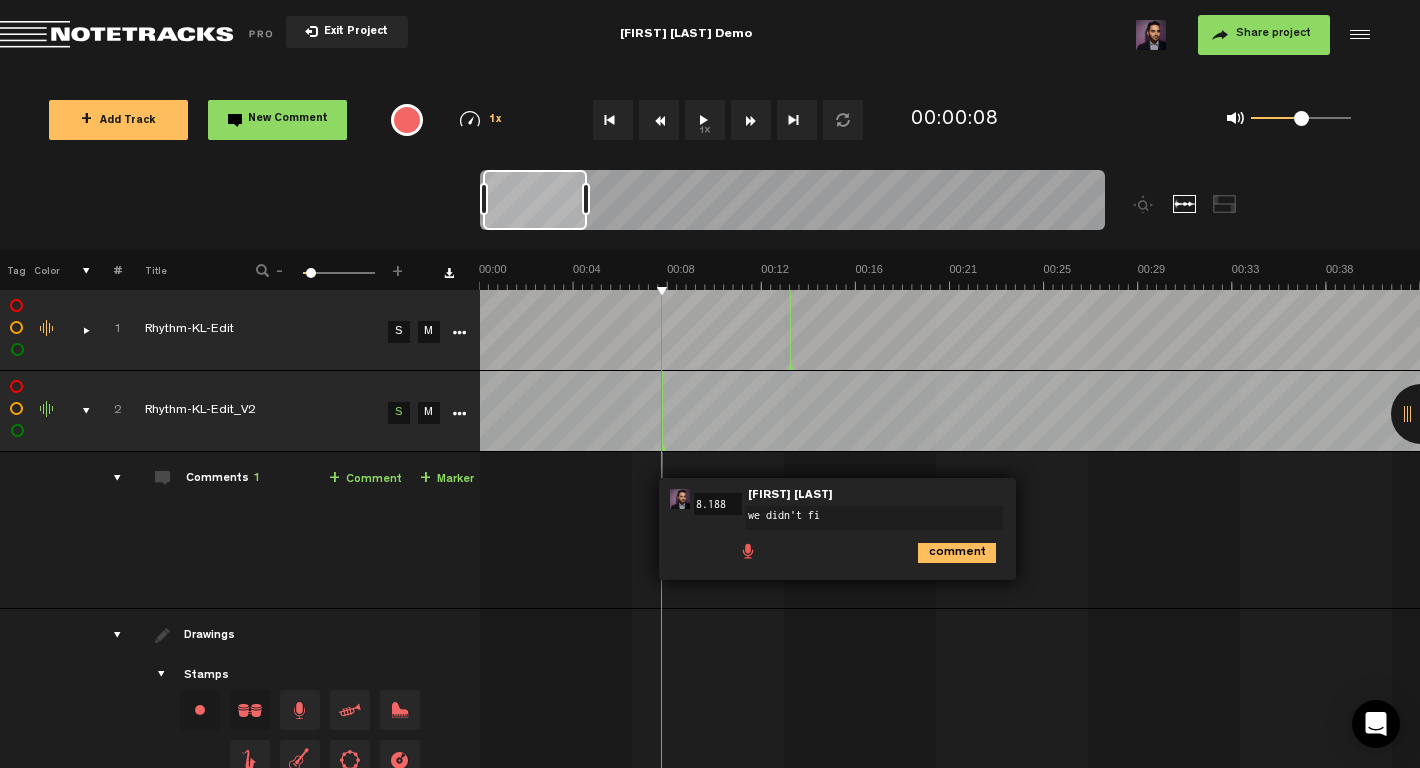 type on "we didn't fix" 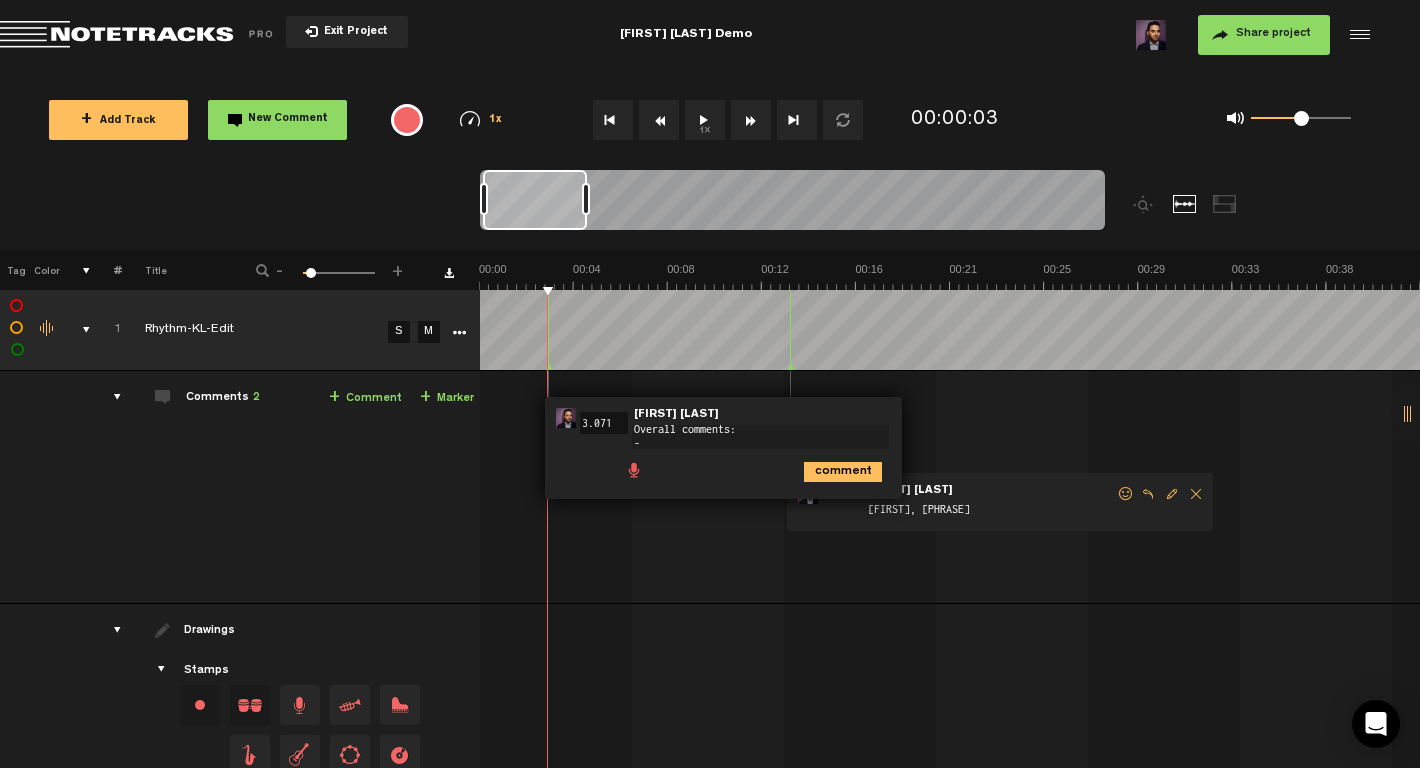 scroll, scrollTop: 0, scrollLeft: 0, axis: both 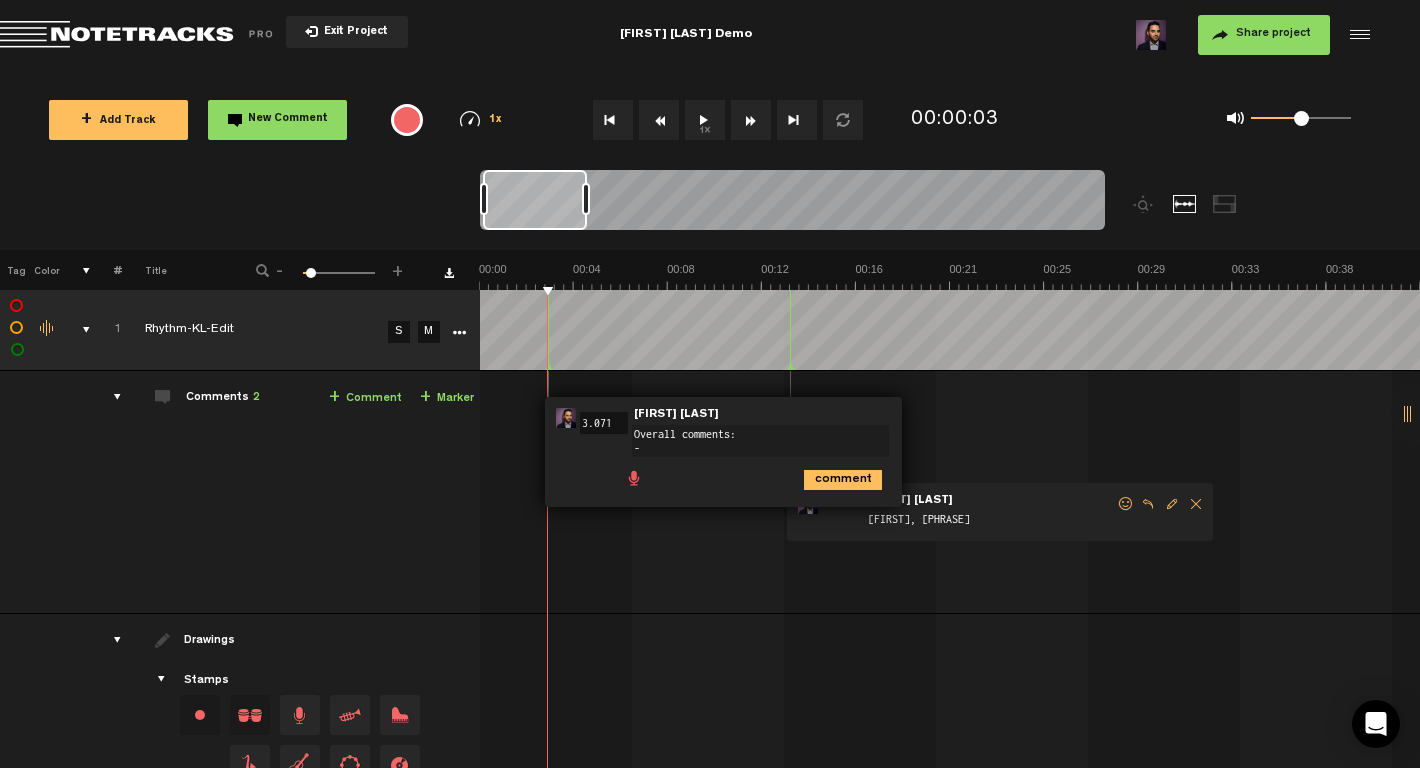 type on "Overall comments:
-" 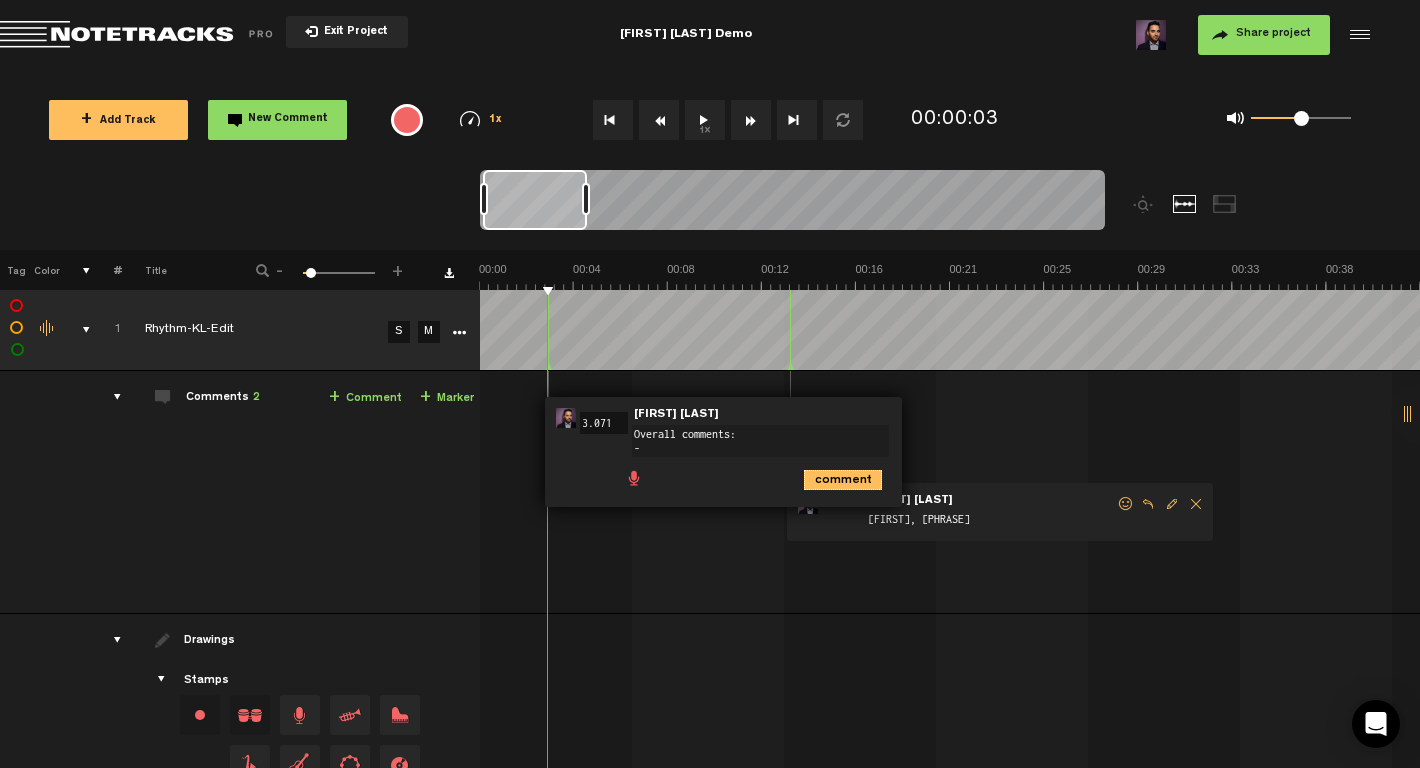 click on "comment" at bounding box center (843, 480) 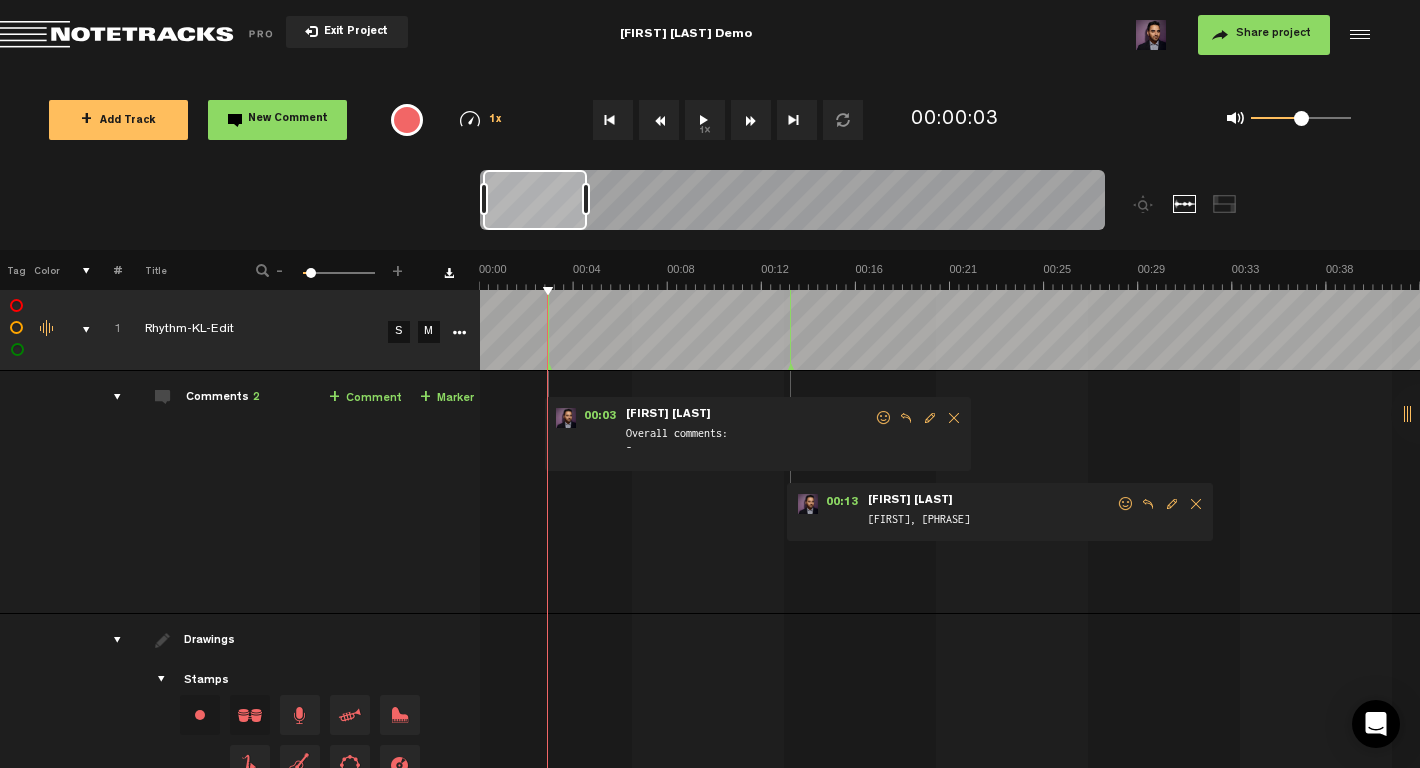 click at bounding box center (954, 418) 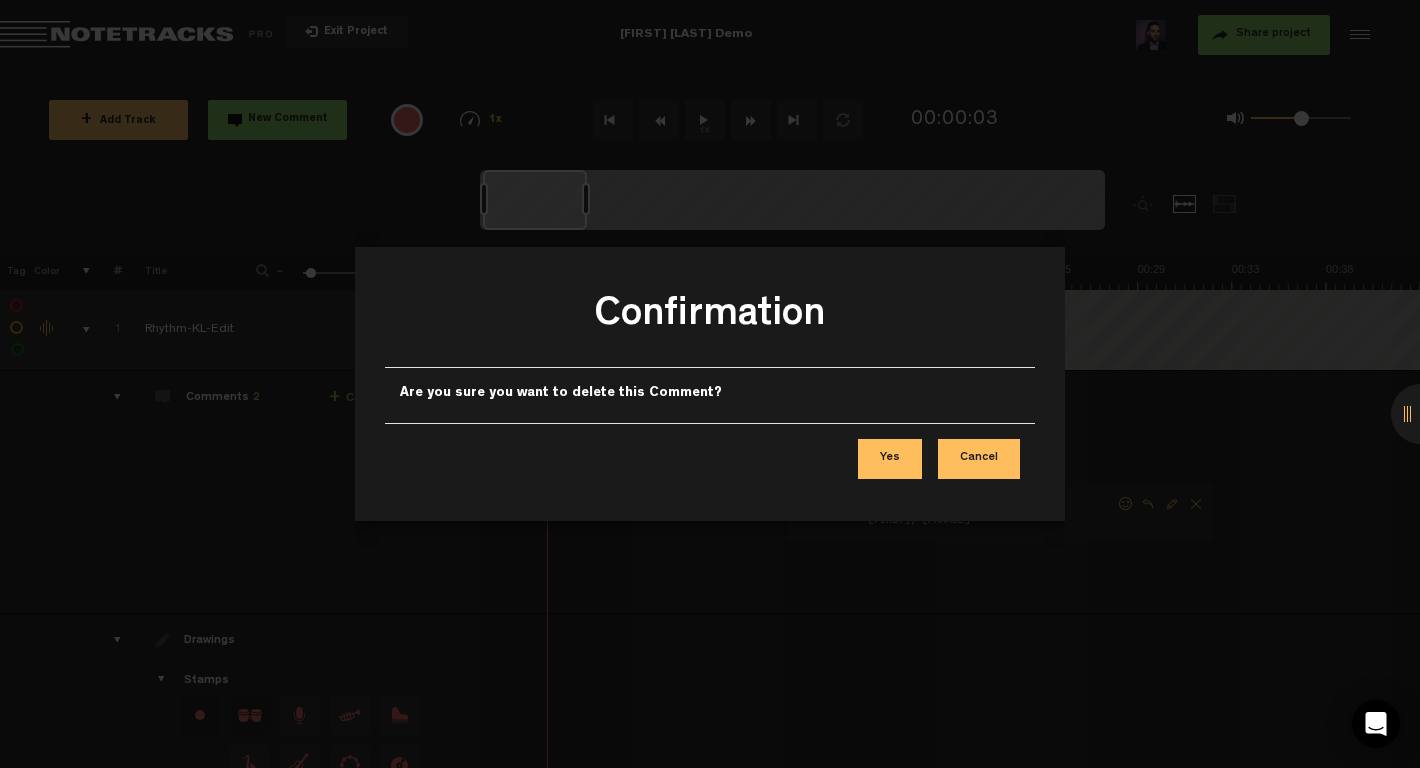 click on "Yes" at bounding box center (890, 459) 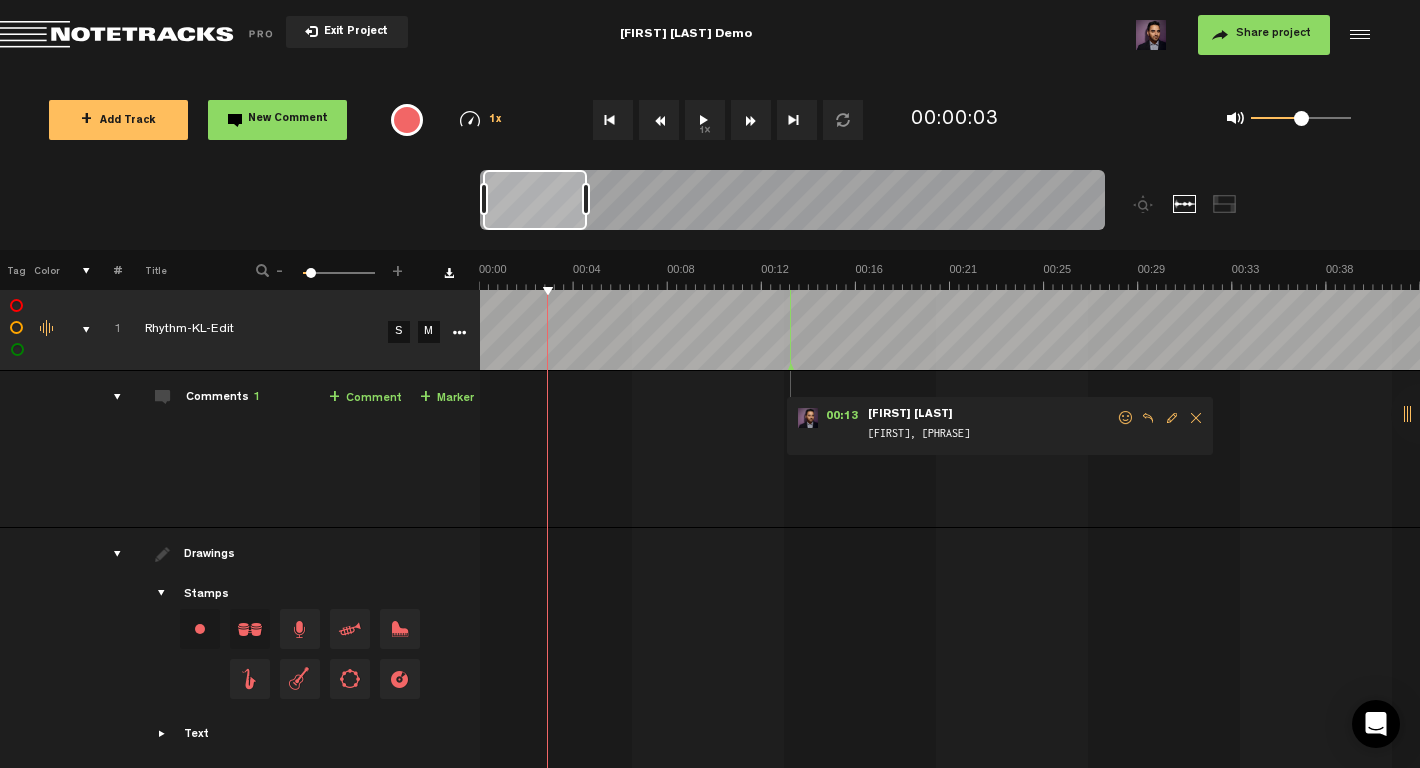 click on "[FIRST] [LAST] Demo" at bounding box center [686, 35] 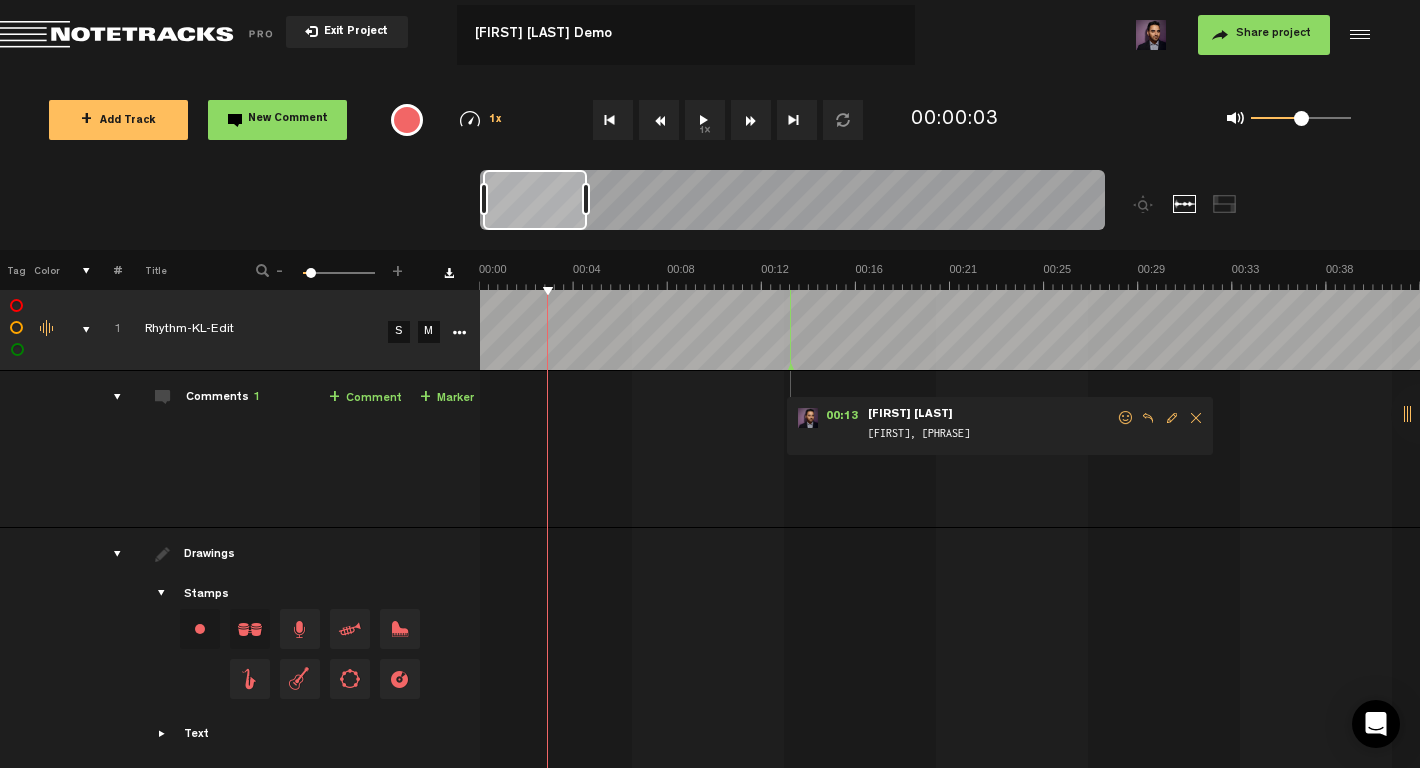 click on "[FIRST] [LAST] Demo" at bounding box center (685, 35) 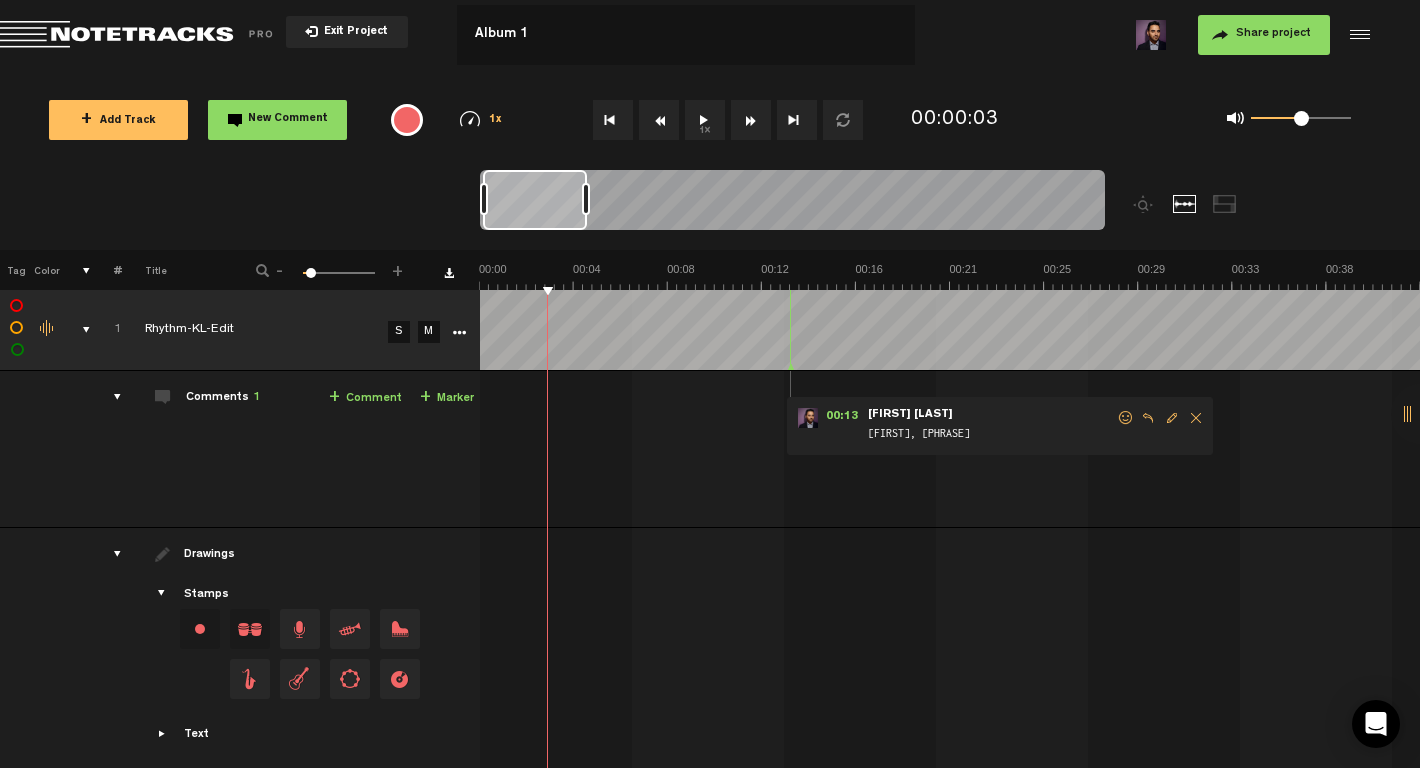 type on "Album 1" 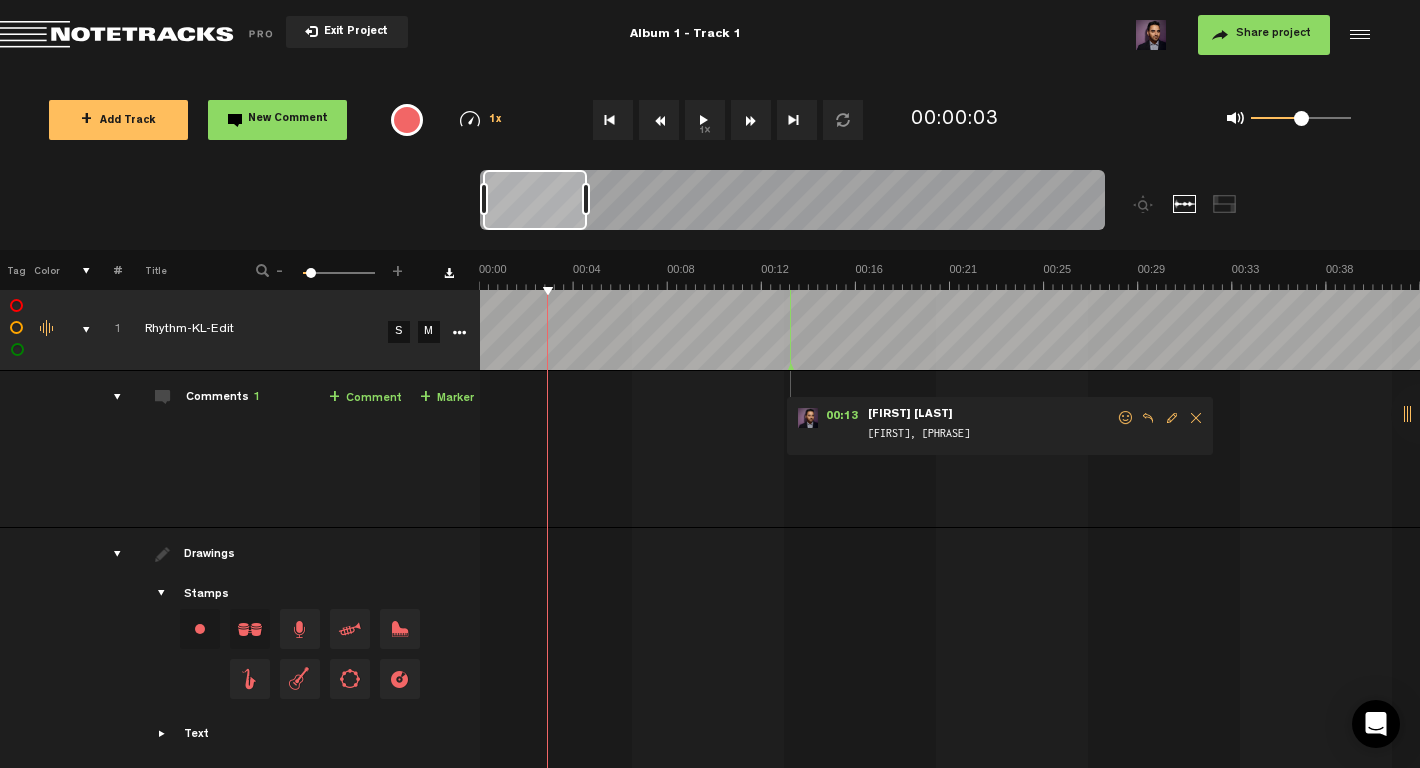 click on "Share project" at bounding box center (1273, 34) 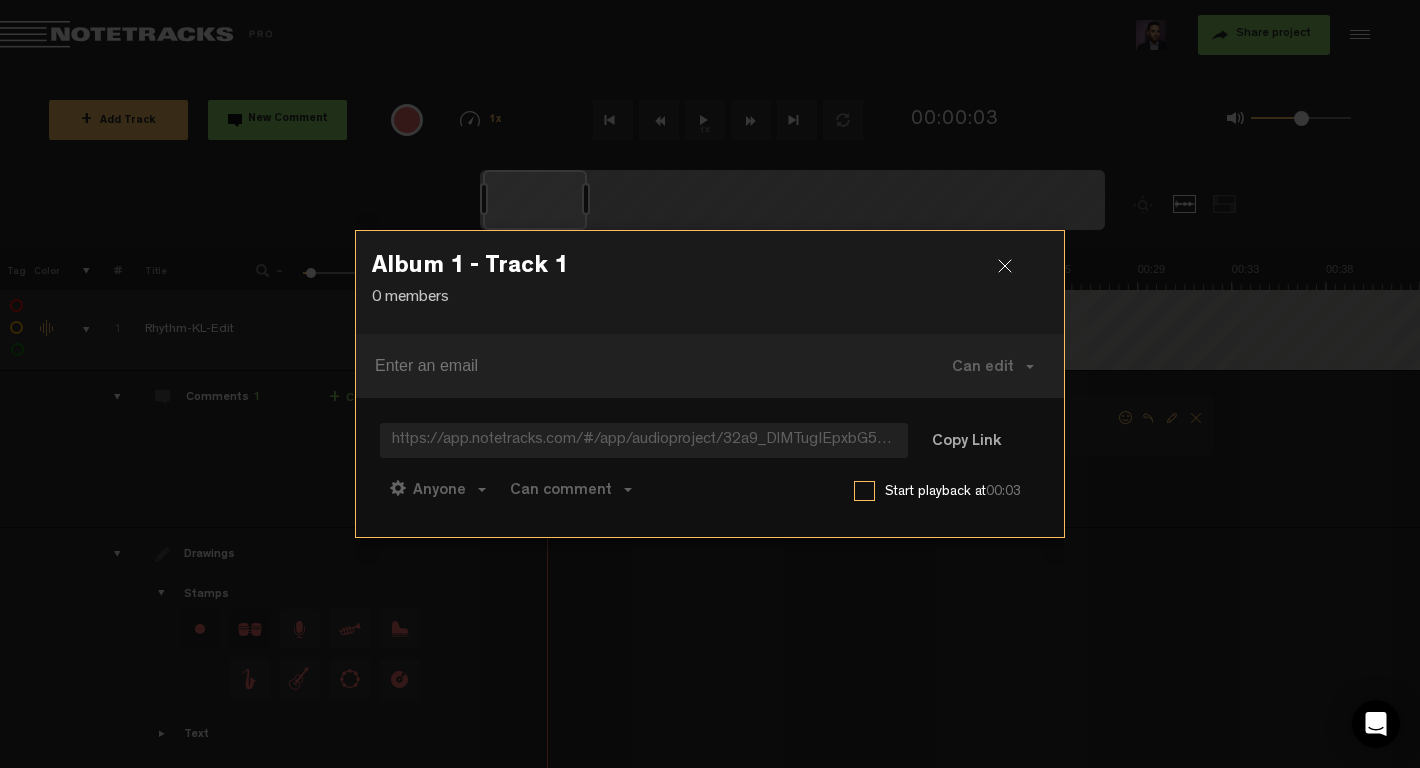 click on "Album 1 - Track 1" at bounding box center [710, 271] 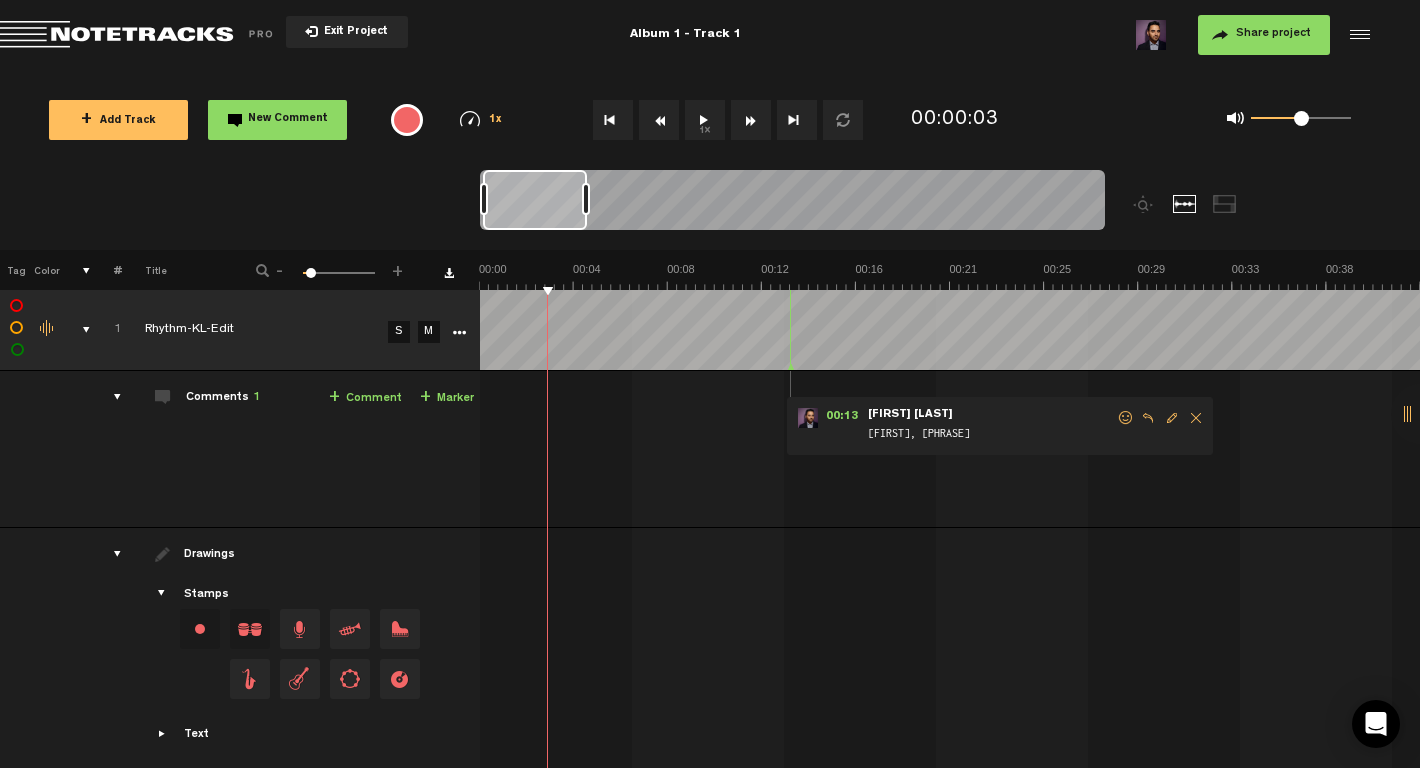 click on "Share project" at bounding box center (1273, 34) 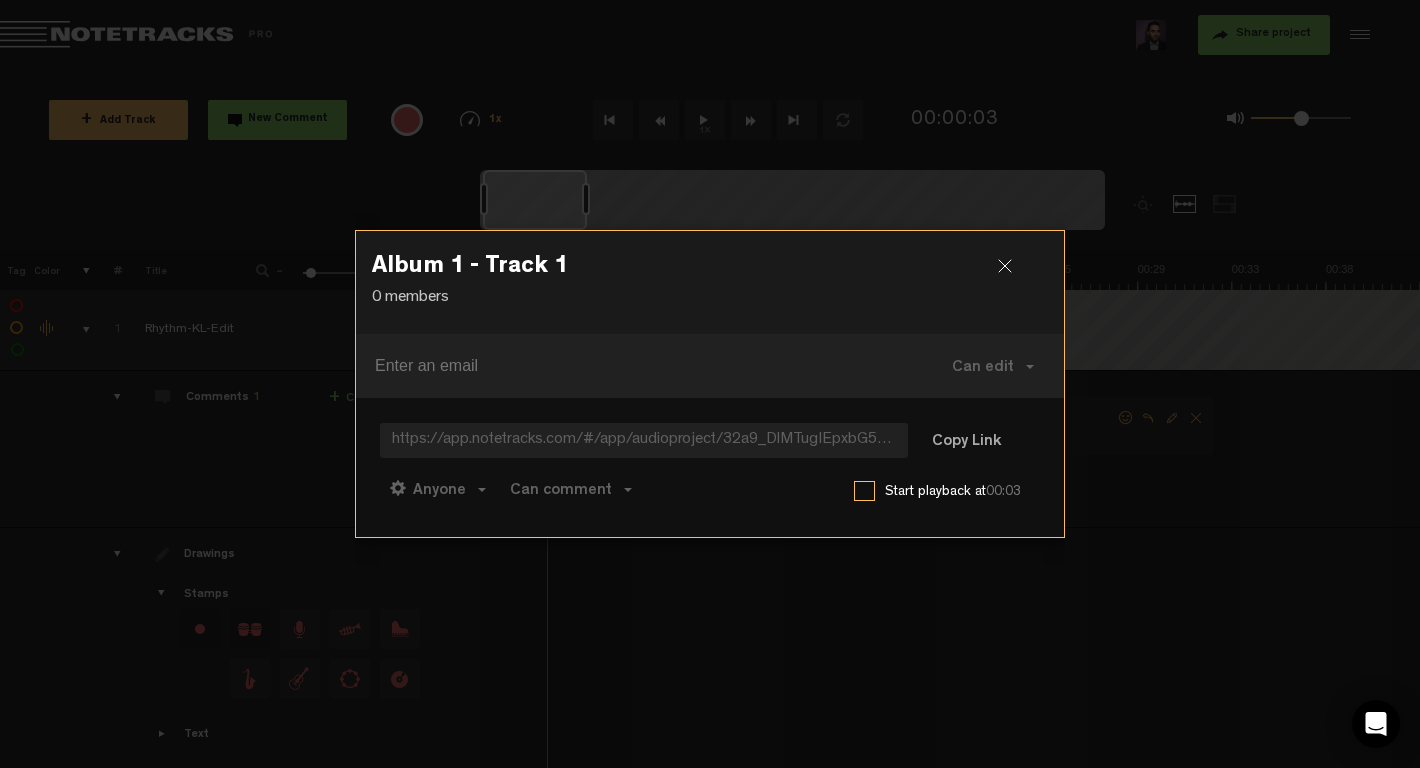 click at bounding box center [1013, 274] 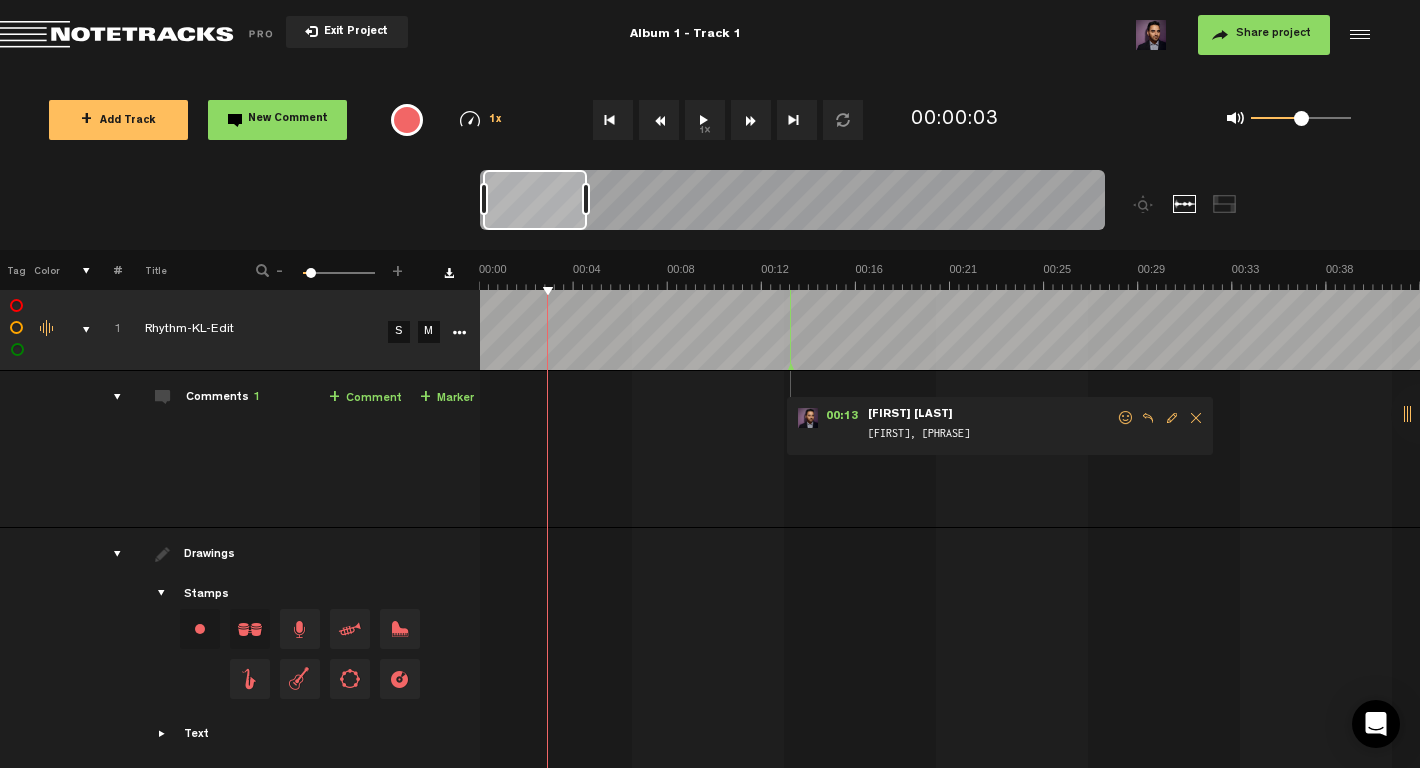 click on "Album 1 - Track 1" at bounding box center (685, 35) 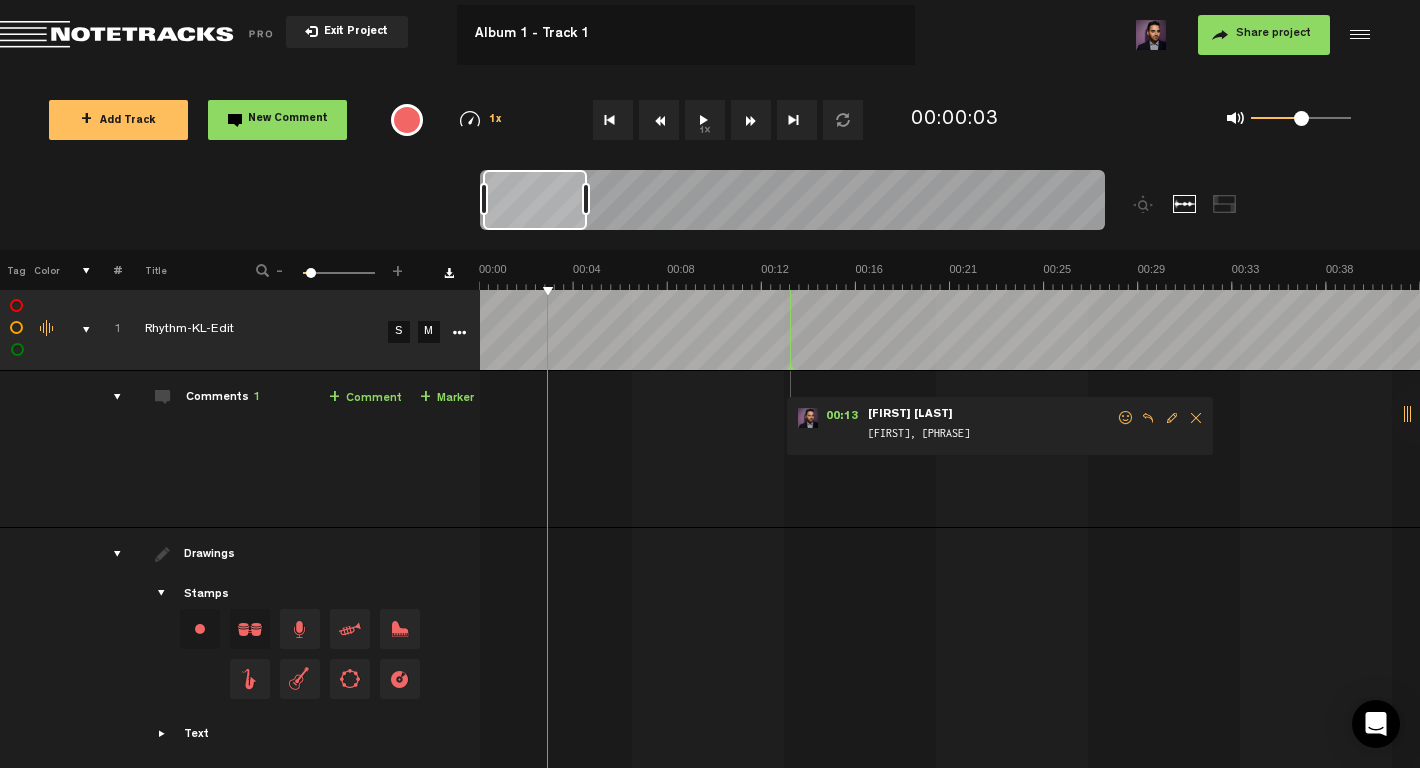 click on "Album 1 - Track 1" at bounding box center [685, 35] 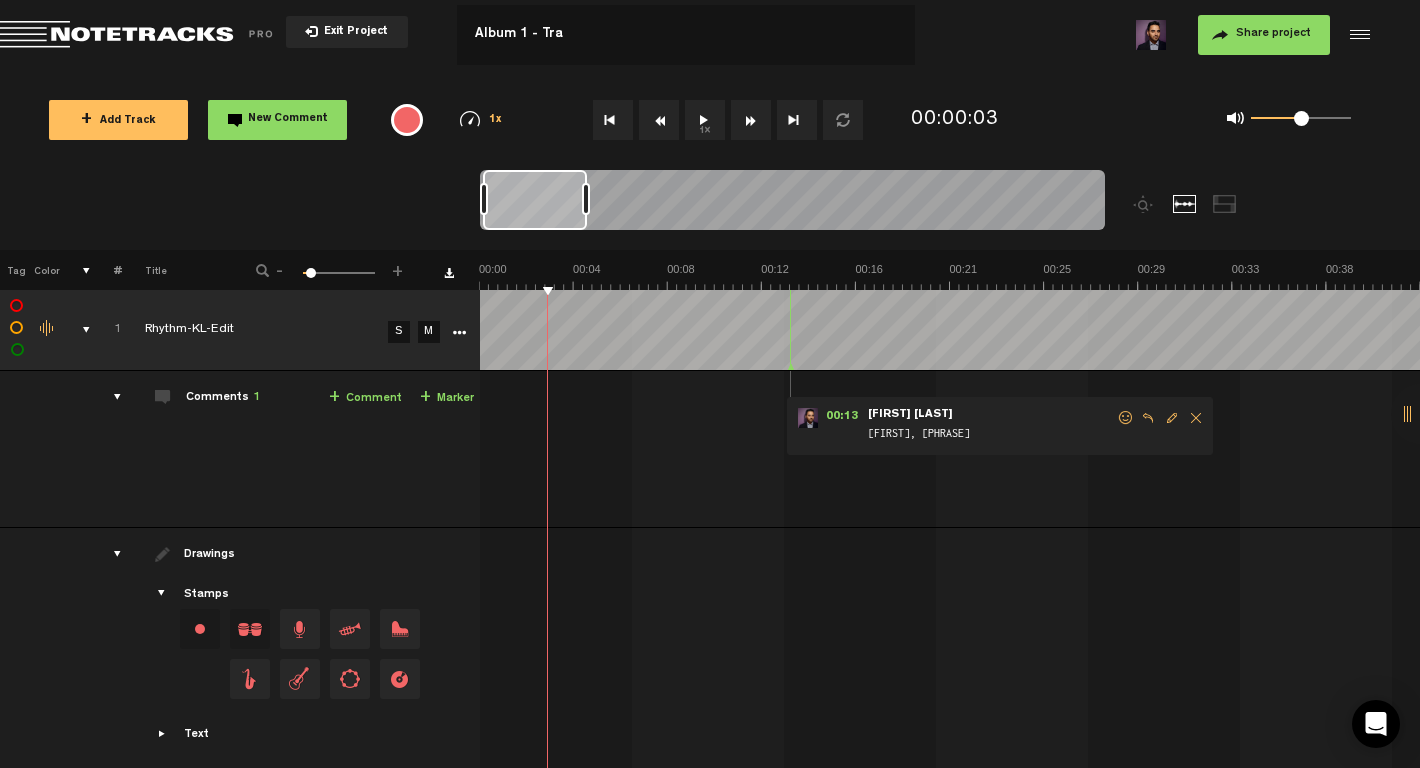type on "Album 1 - Trac" 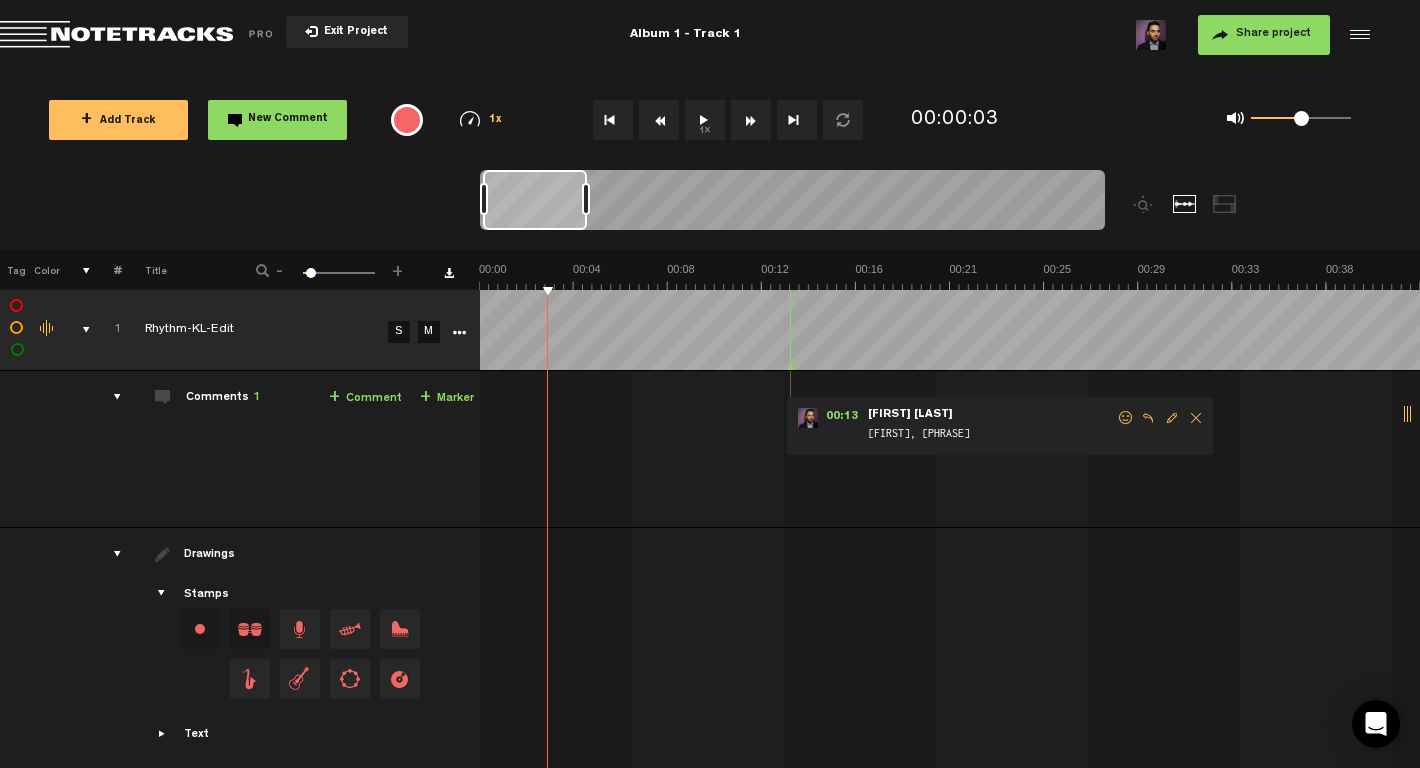 click on "Album 1 - Track 1" at bounding box center (685, 35) 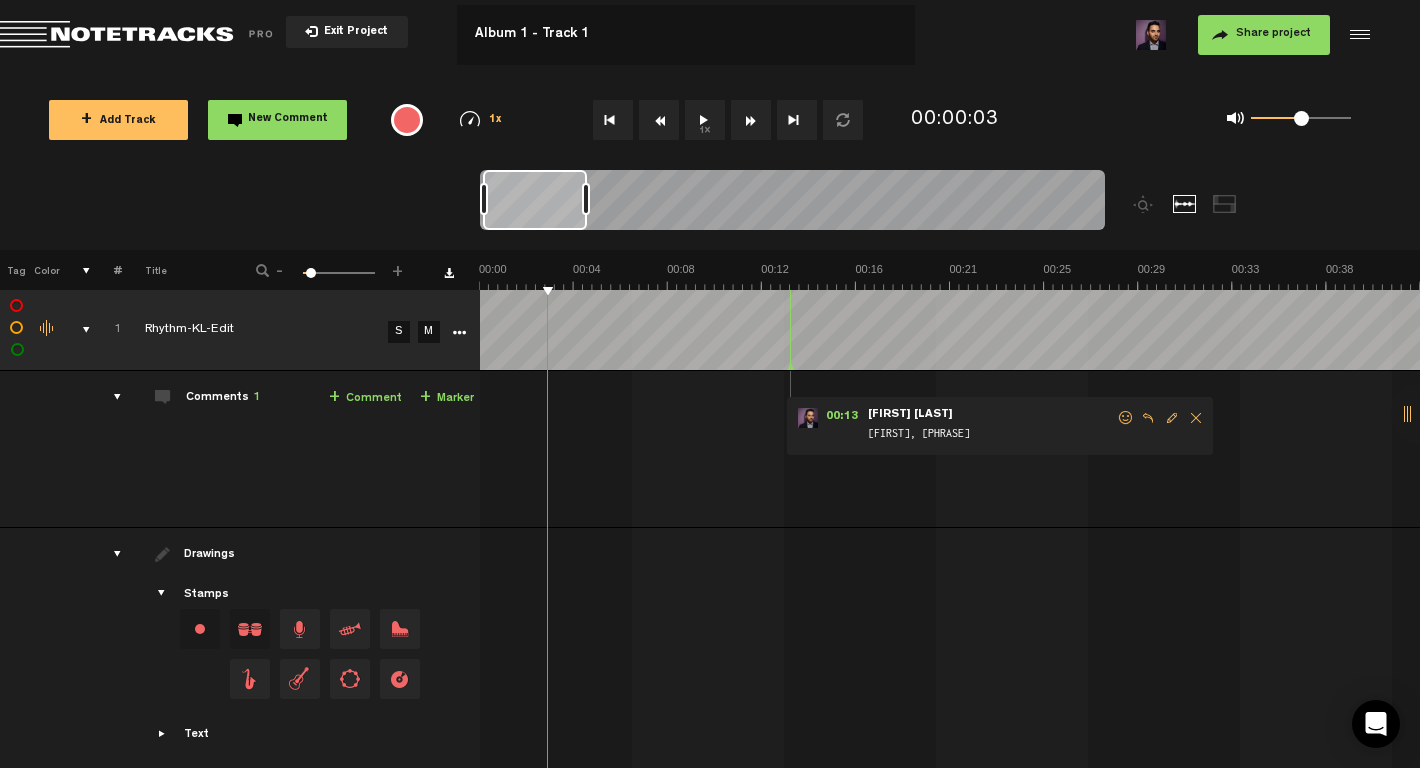 click on "Share project  Save project" at bounding box center [1143, 35] 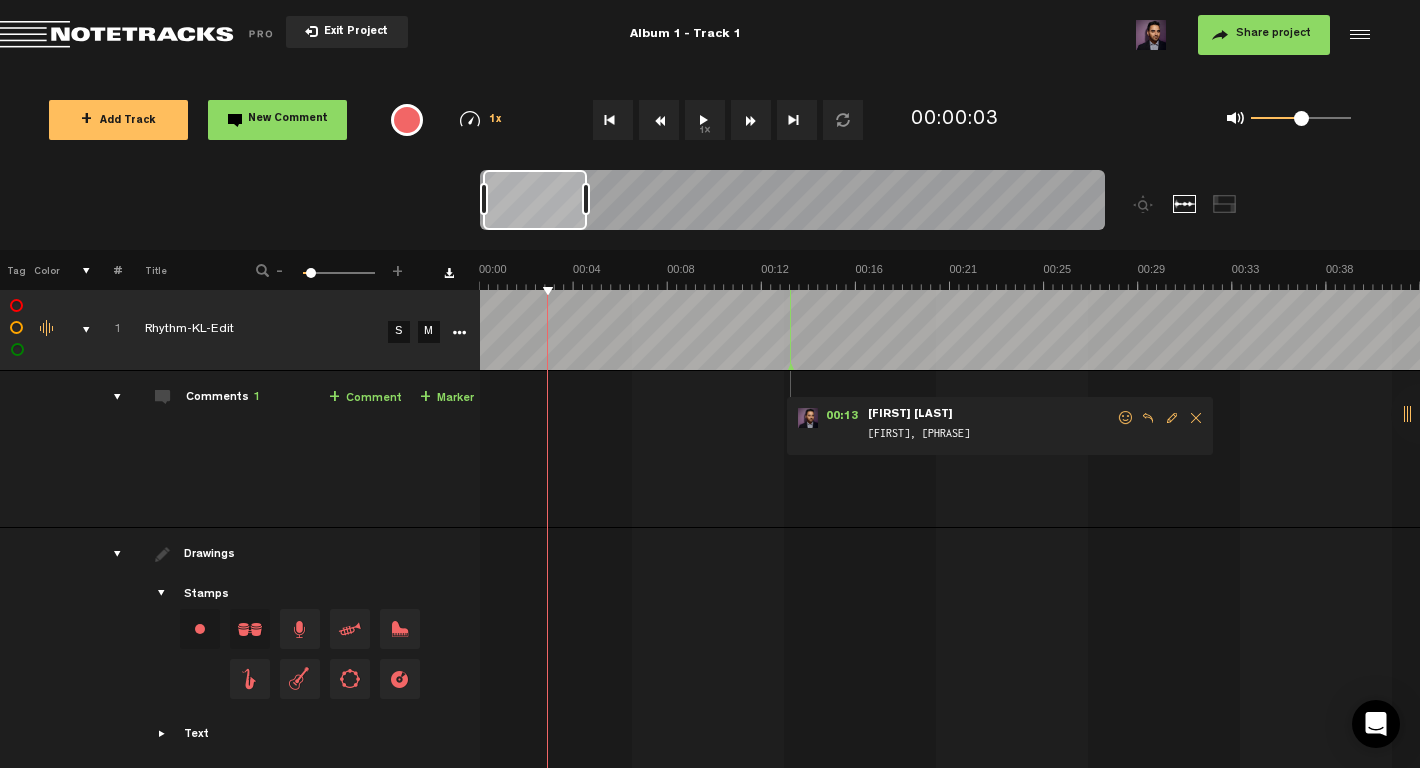 click on "Exit Project" at bounding box center (347, 32) 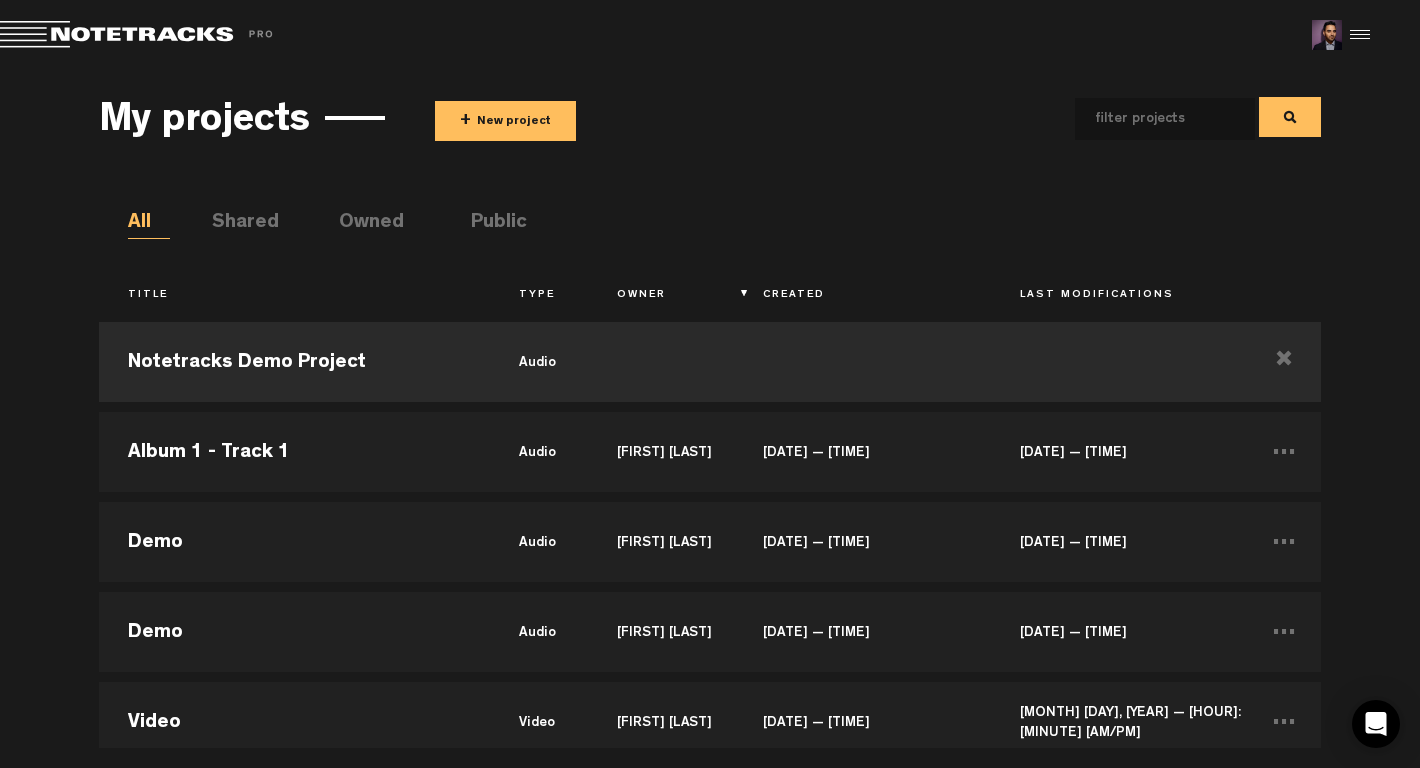 click on "+  New project" at bounding box center (505, 121) 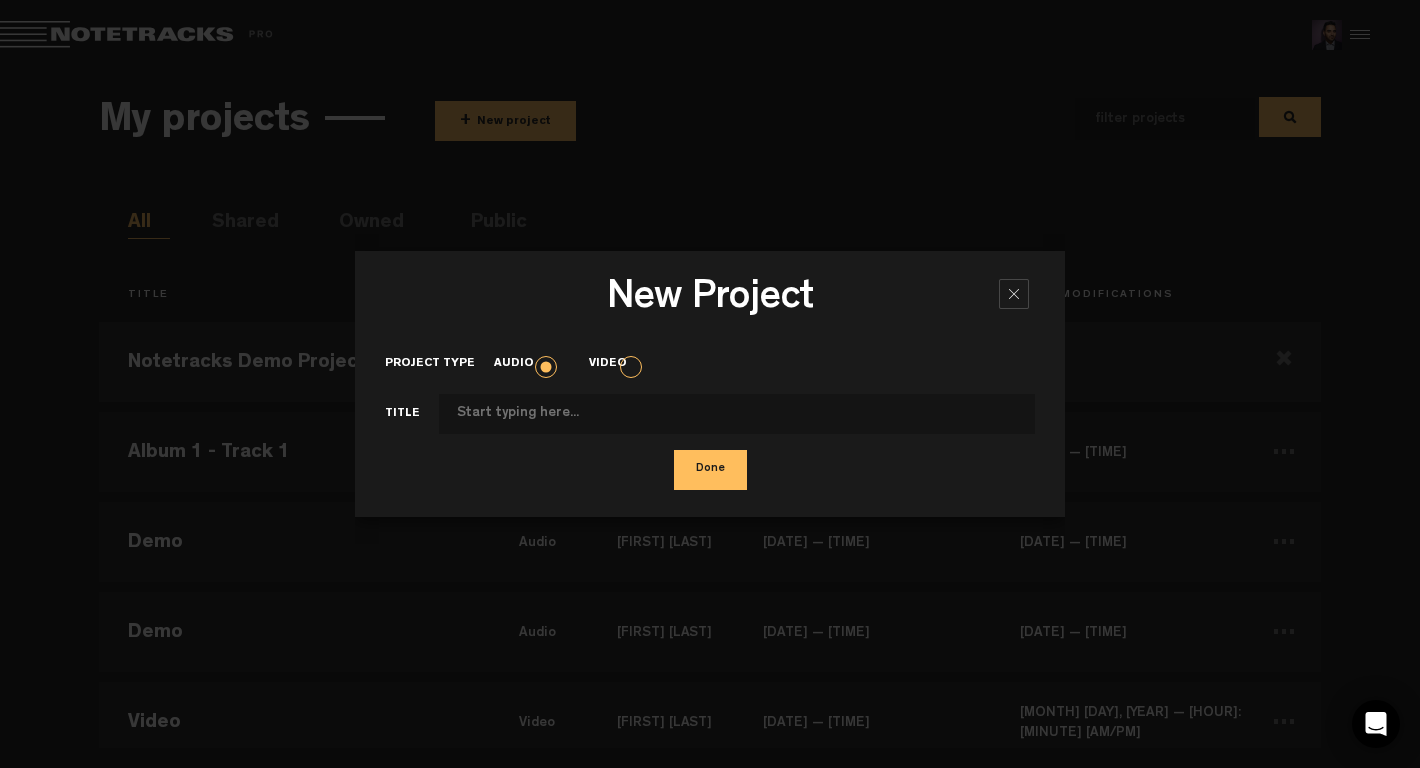 click on "Video" at bounding box center (617, 364) 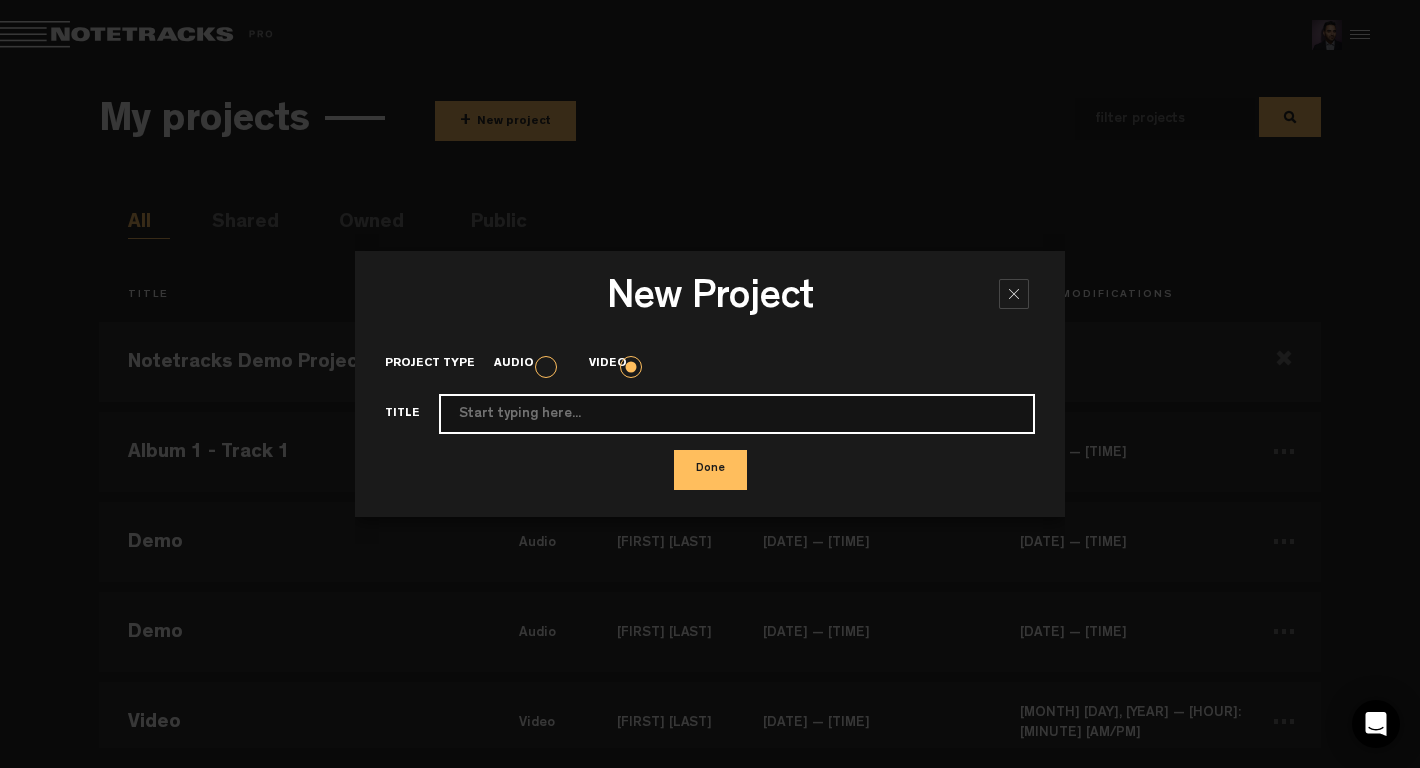 click on "Project type" at bounding box center (737, 414) 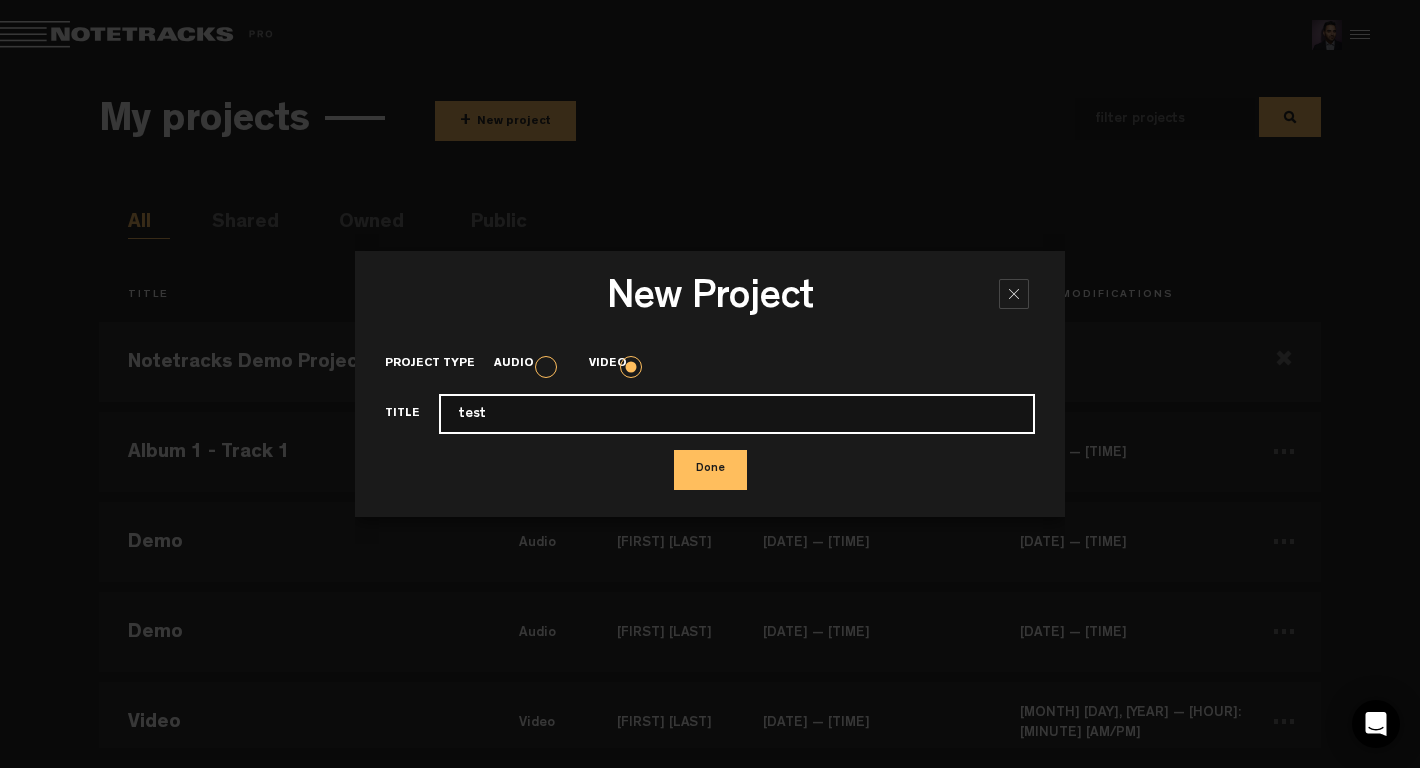 type on "test" 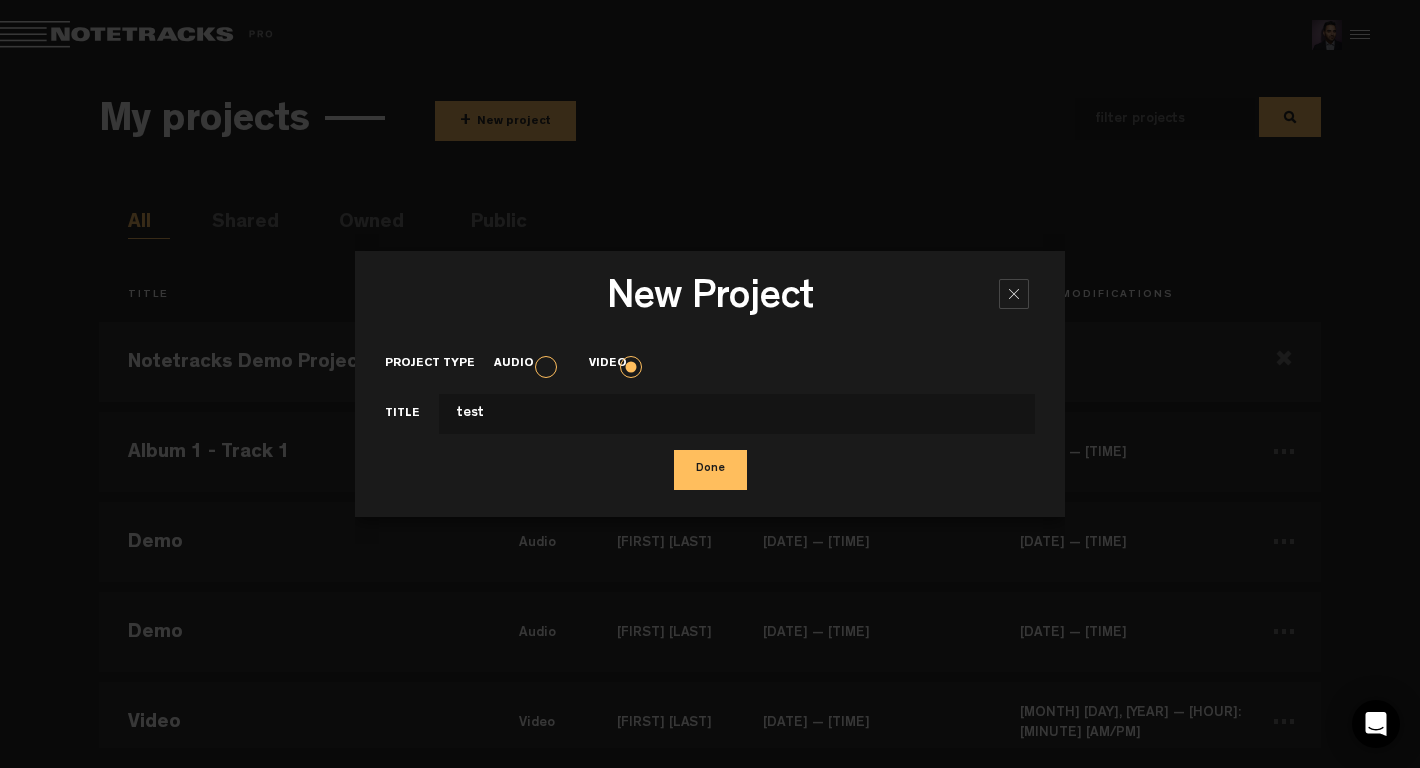 type 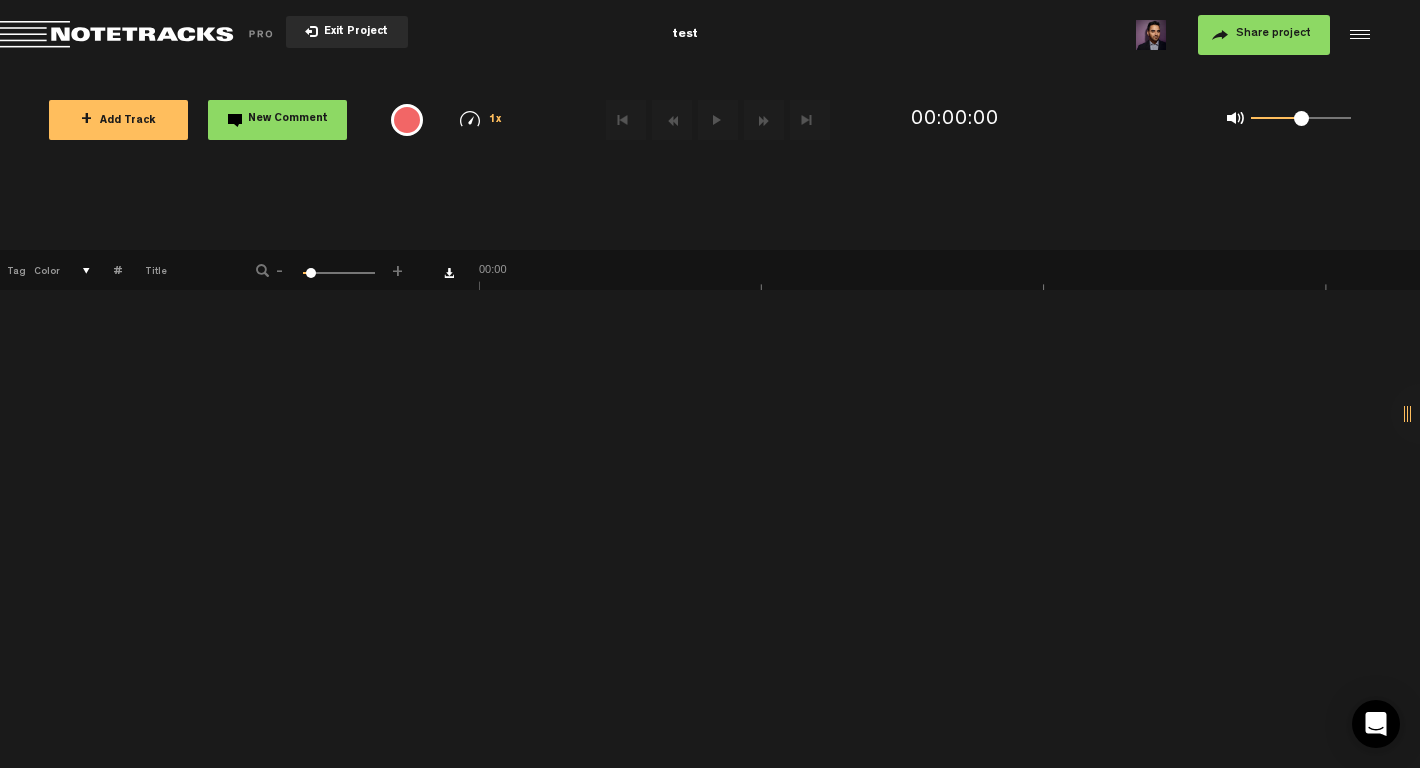 click on "Exit Project" at bounding box center (353, 32) 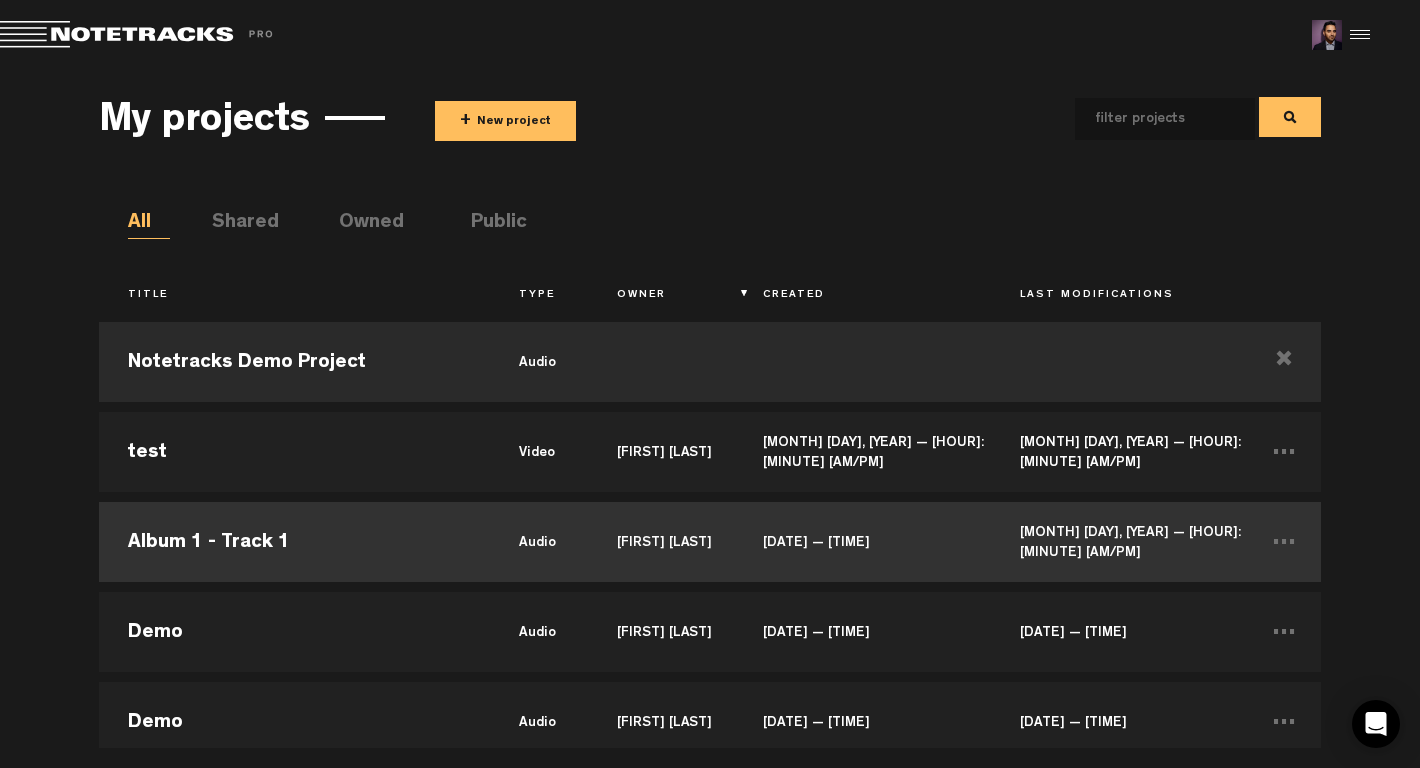 click on "[FIRST] [LAST]" at bounding box center [661, 542] 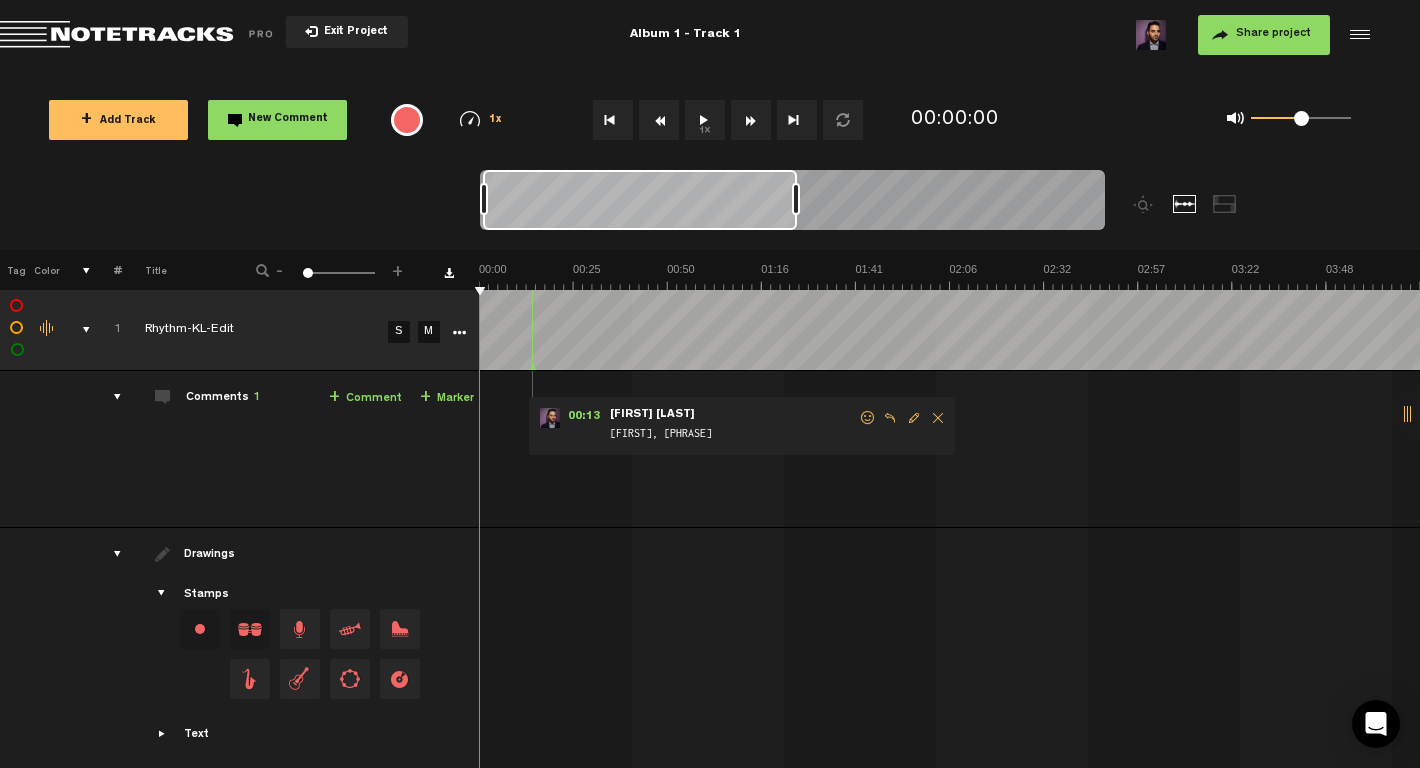 click at bounding box center [308, 273] 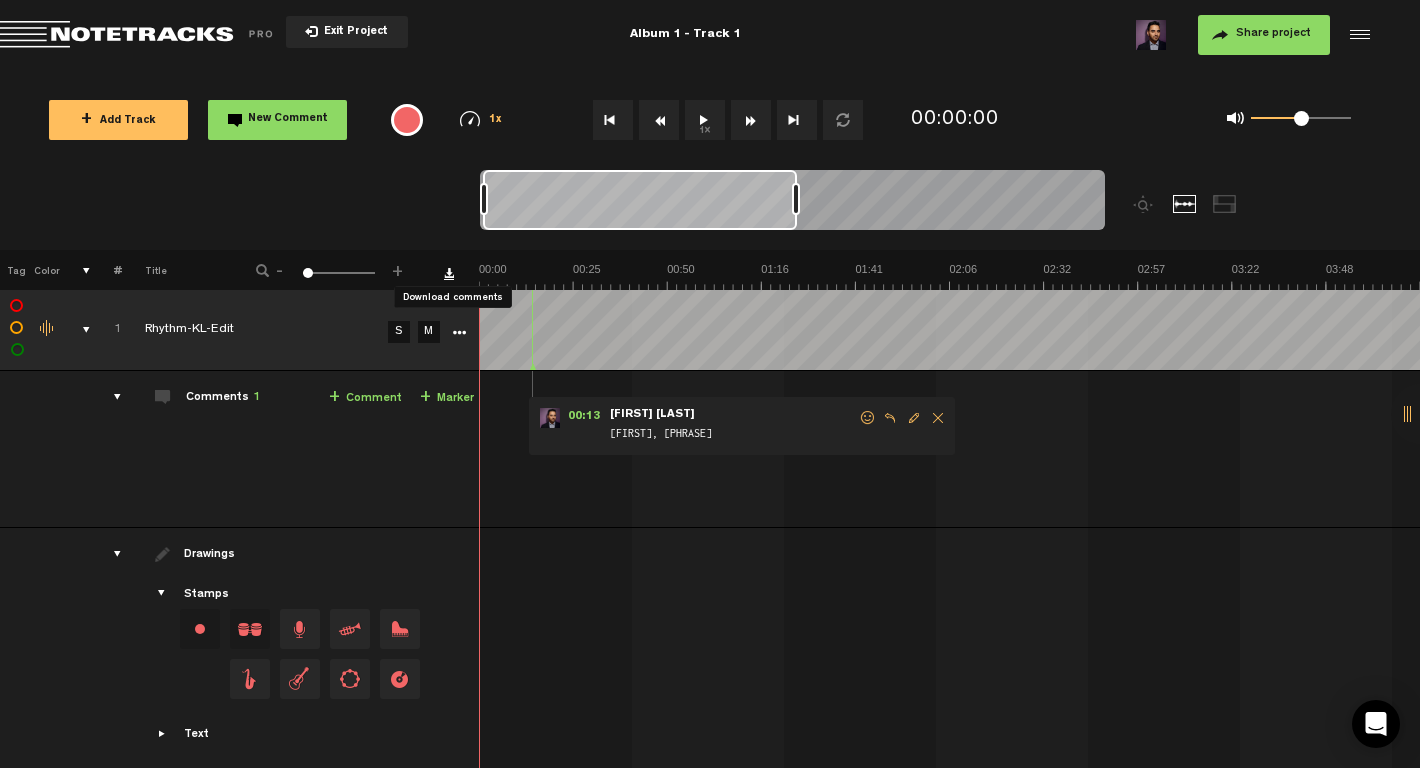 click at bounding box center (449, 273) 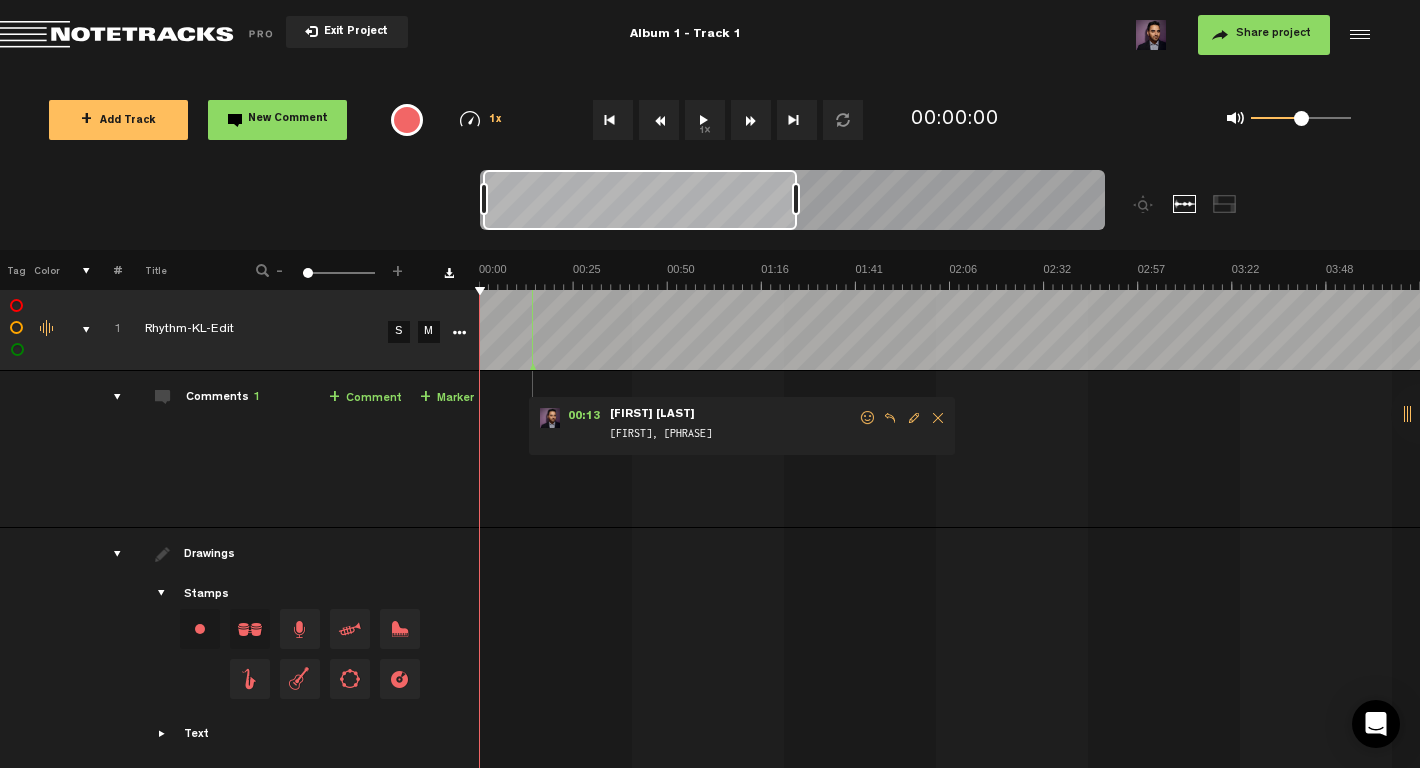click at bounding box center [459, 333] 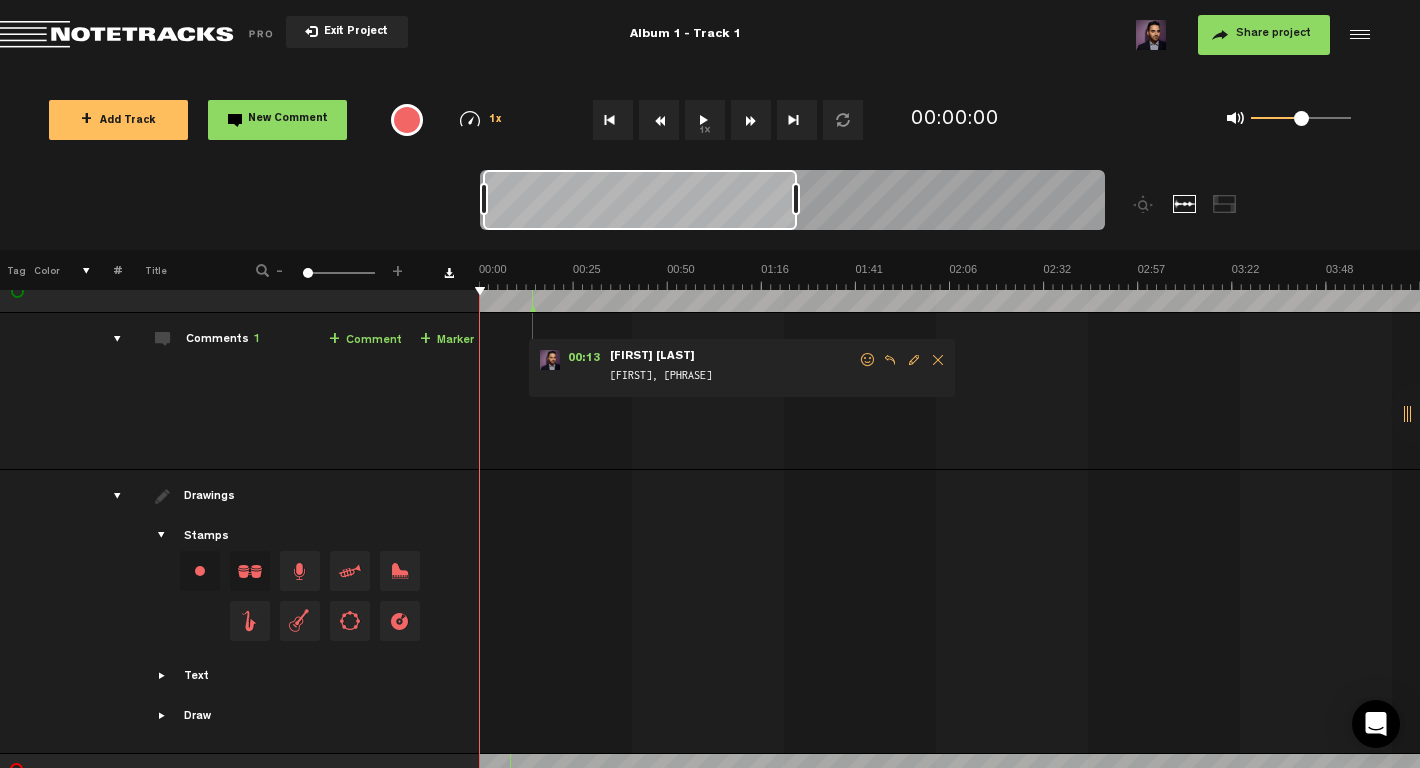 scroll, scrollTop: 0, scrollLeft: 0, axis: both 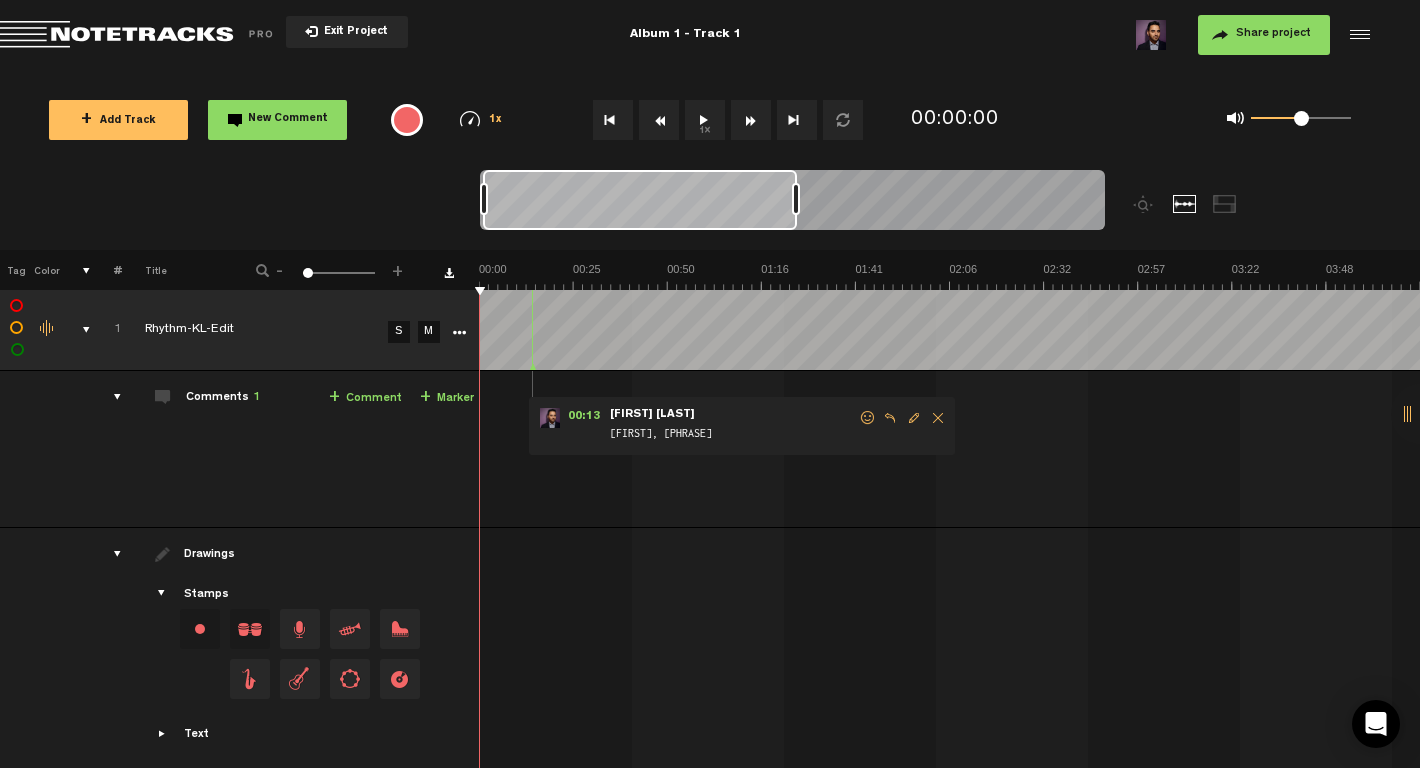 click at bounding box center (1357, 35) 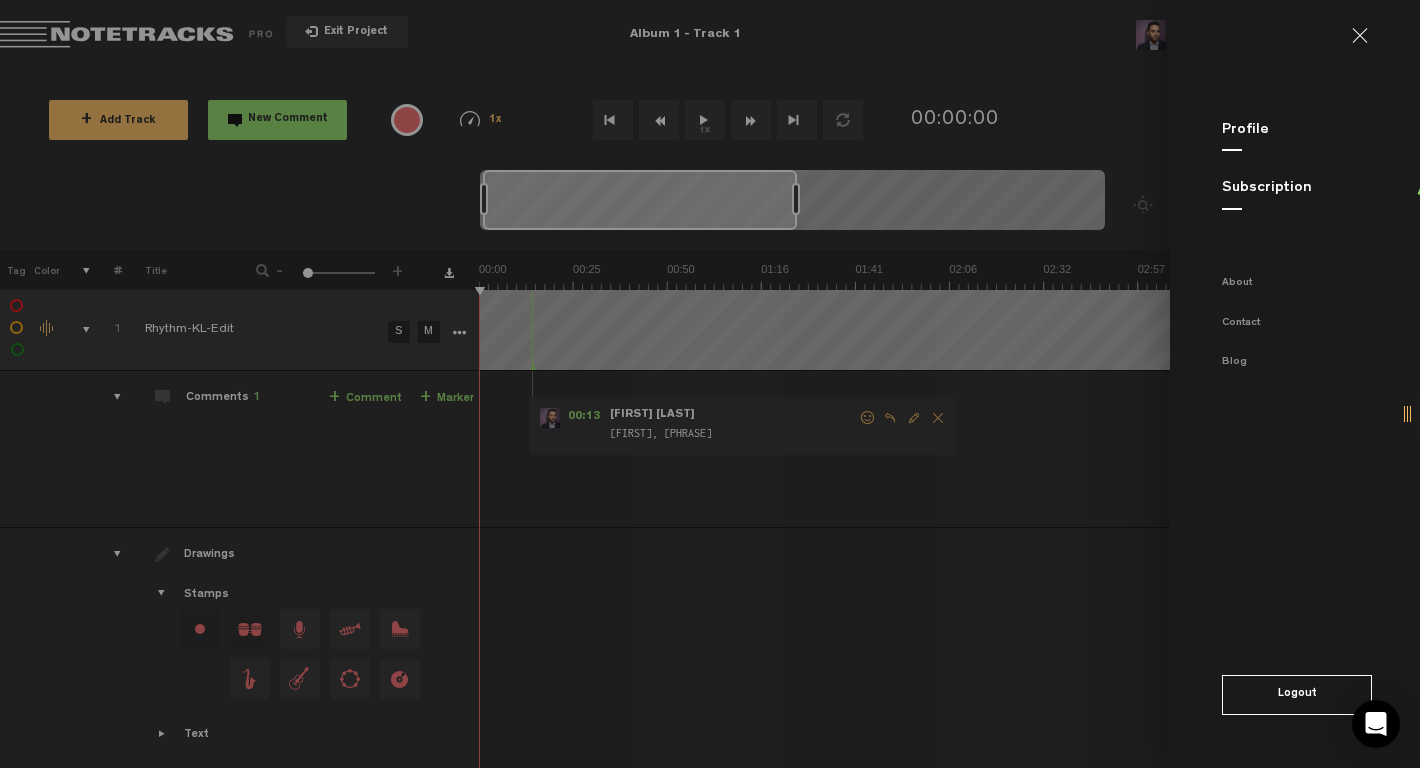 click on "Subscription" at bounding box center (1267, 188) 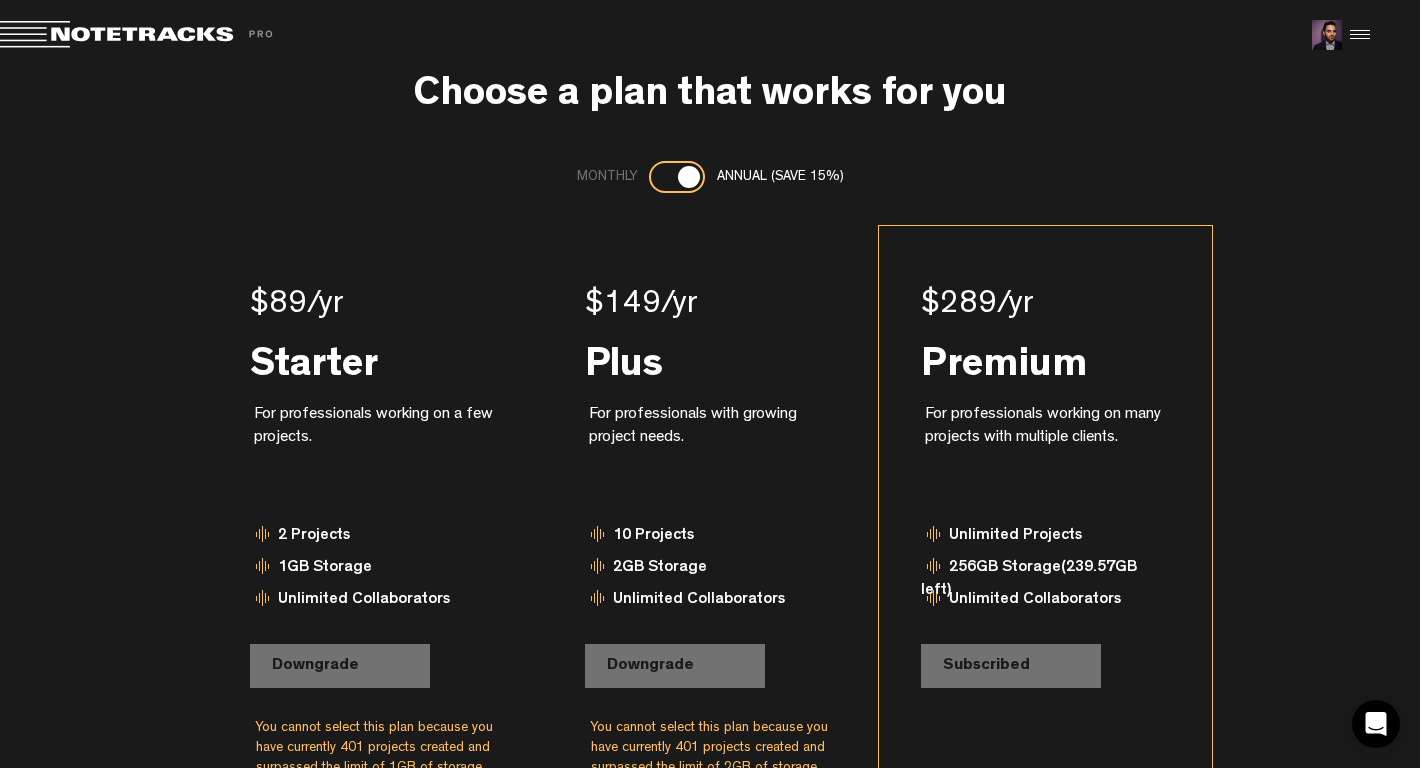 scroll, scrollTop: 0, scrollLeft: 0, axis: both 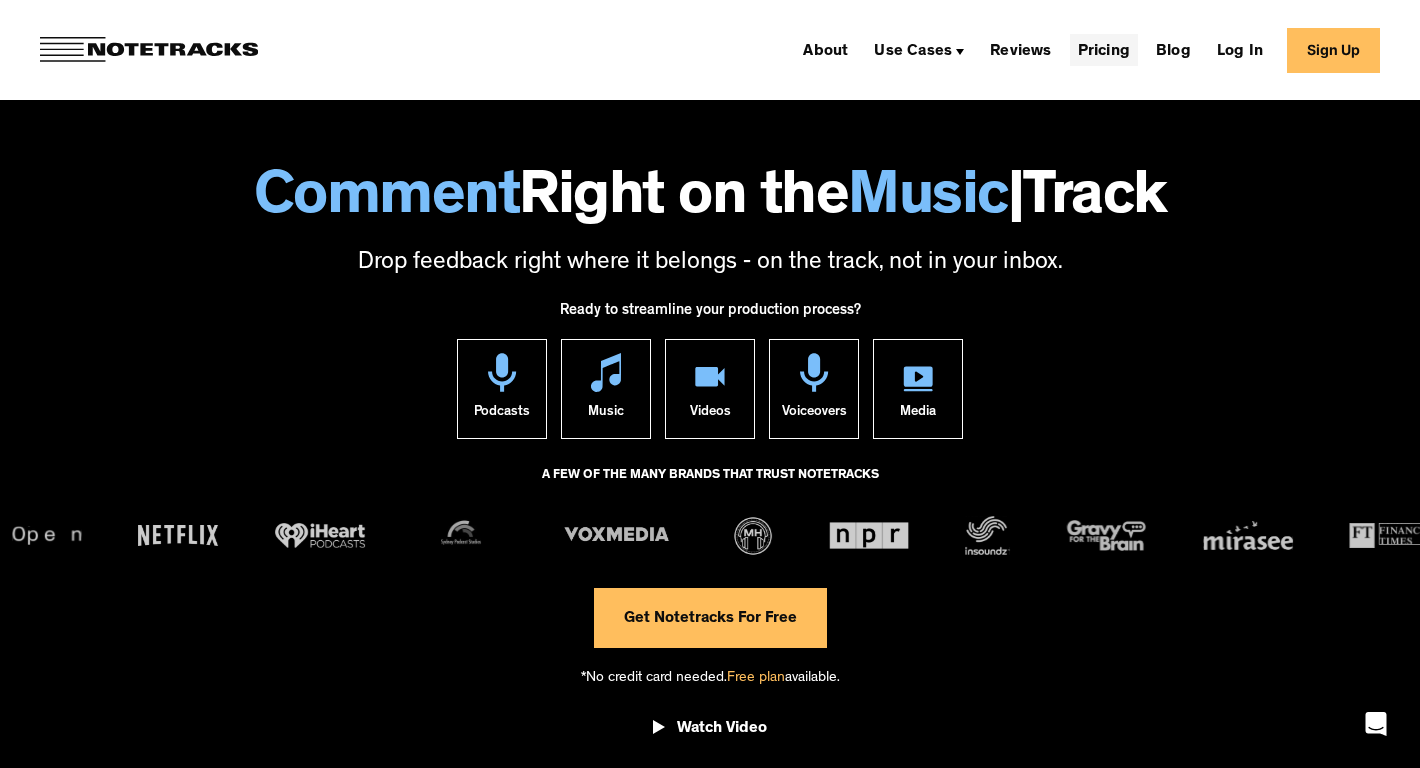 click on "Pricing" at bounding box center (1104, 50) 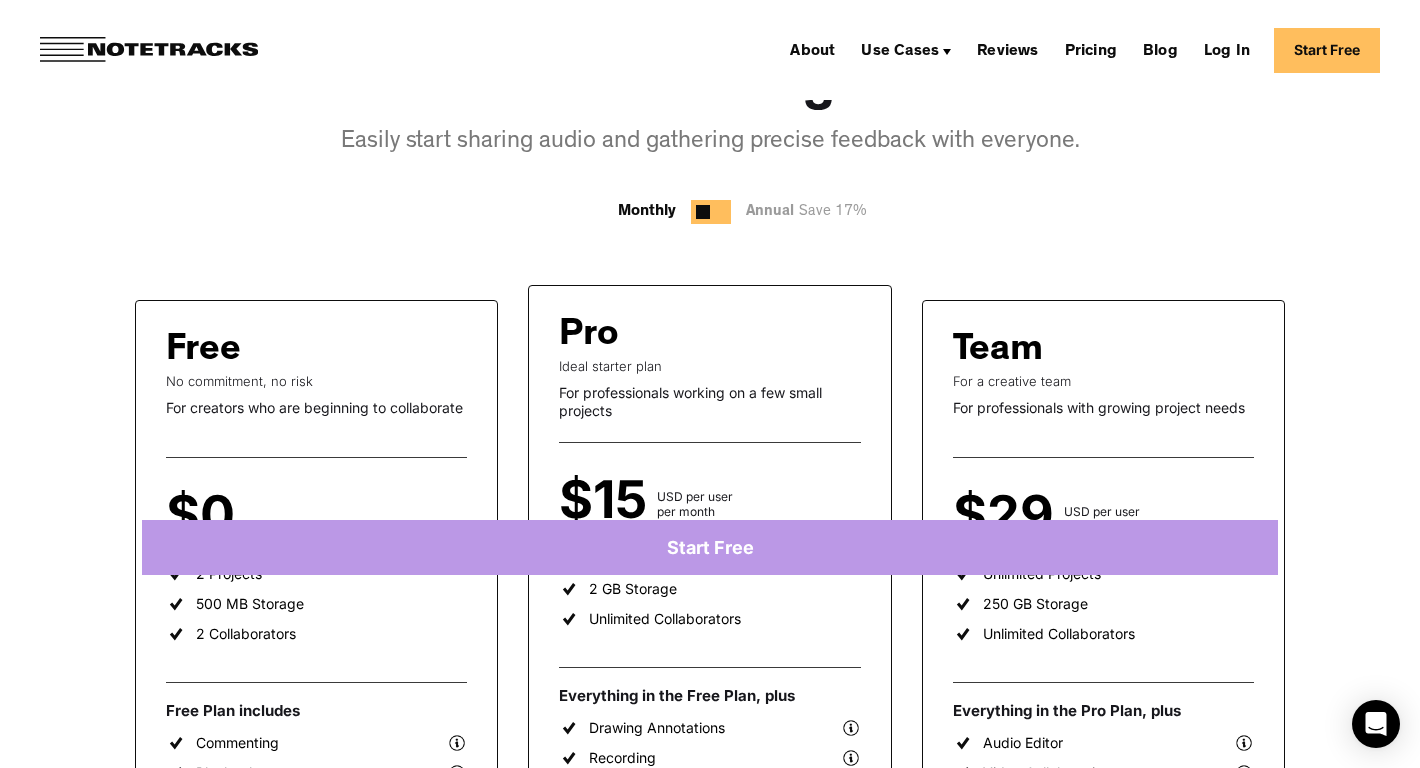 scroll, scrollTop: 223, scrollLeft: 0, axis: vertical 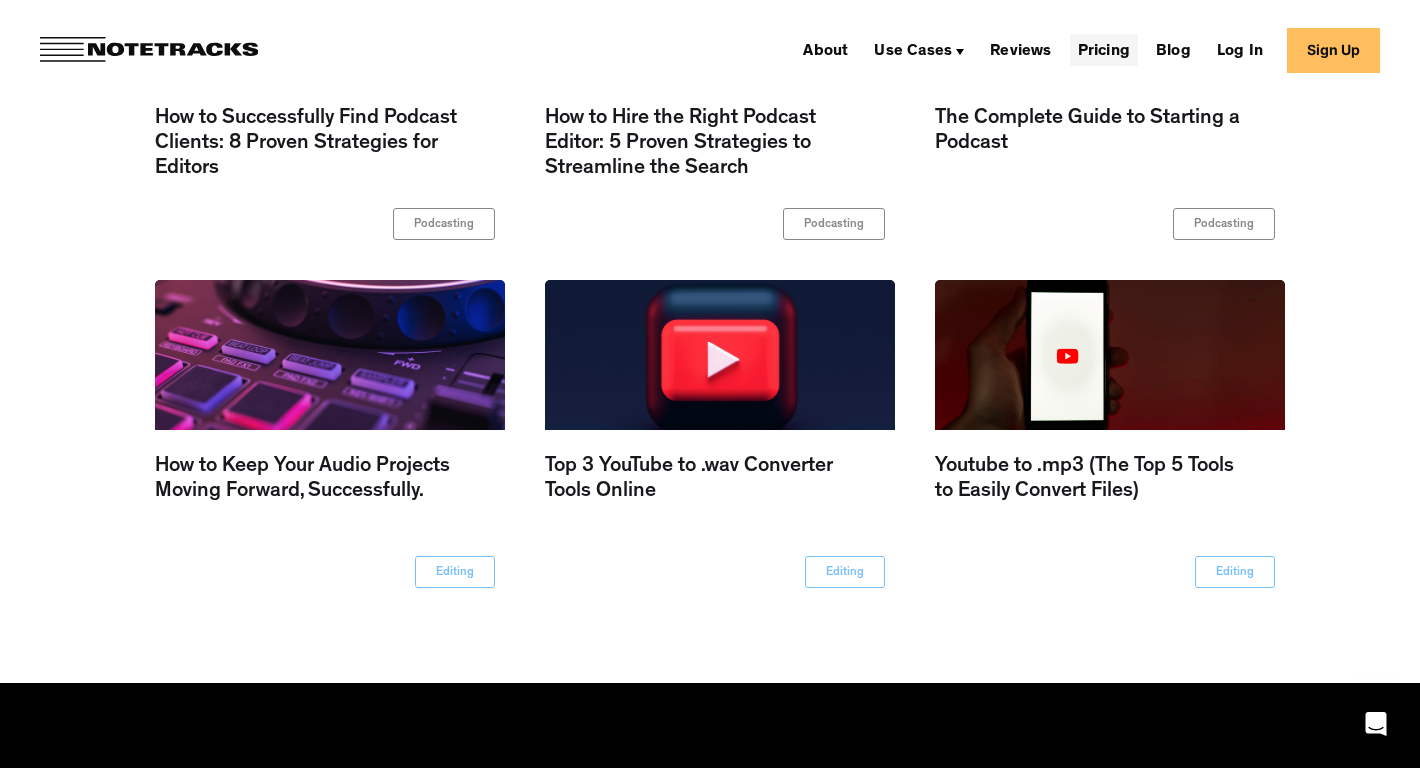 click on "Pricing" at bounding box center [1104, 50] 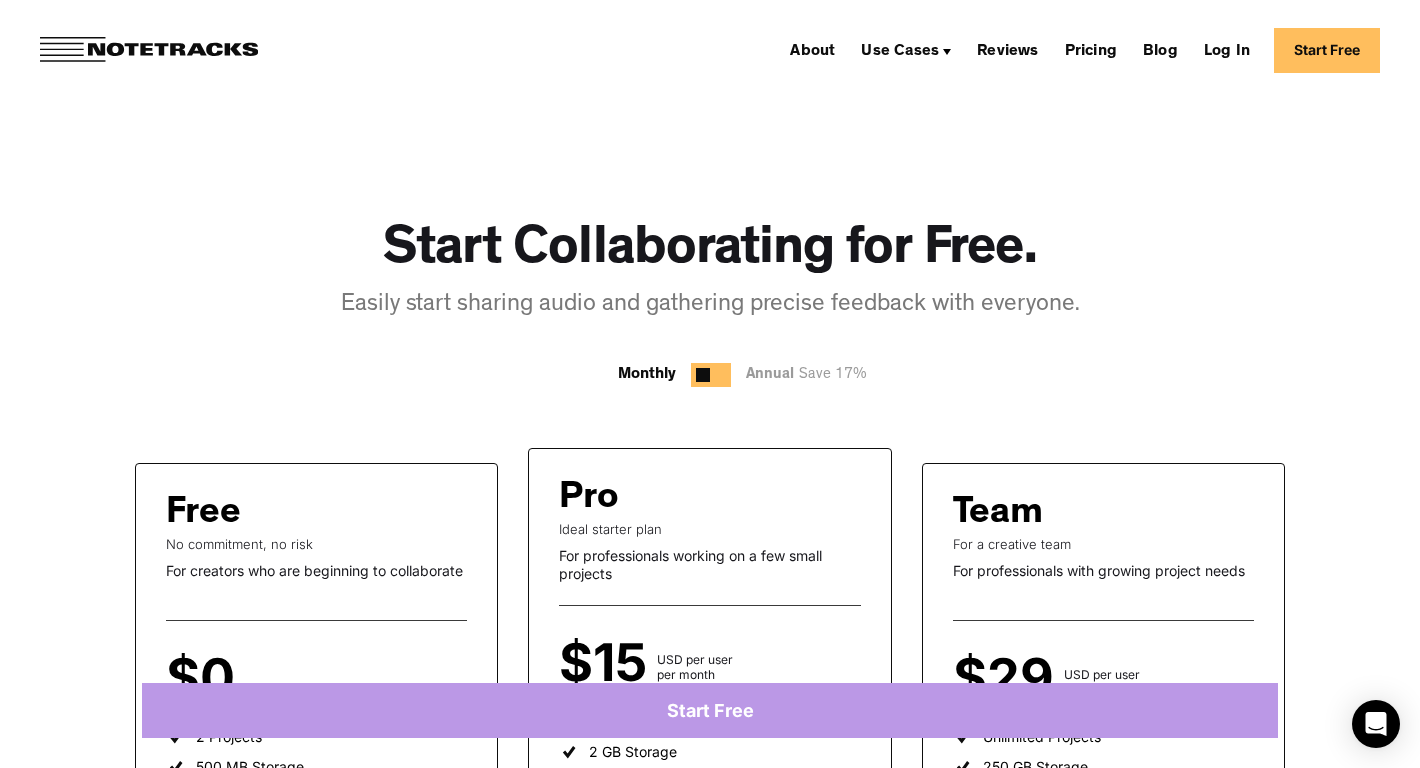 scroll, scrollTop: 4, scrollLeft: 0, axis: vertical 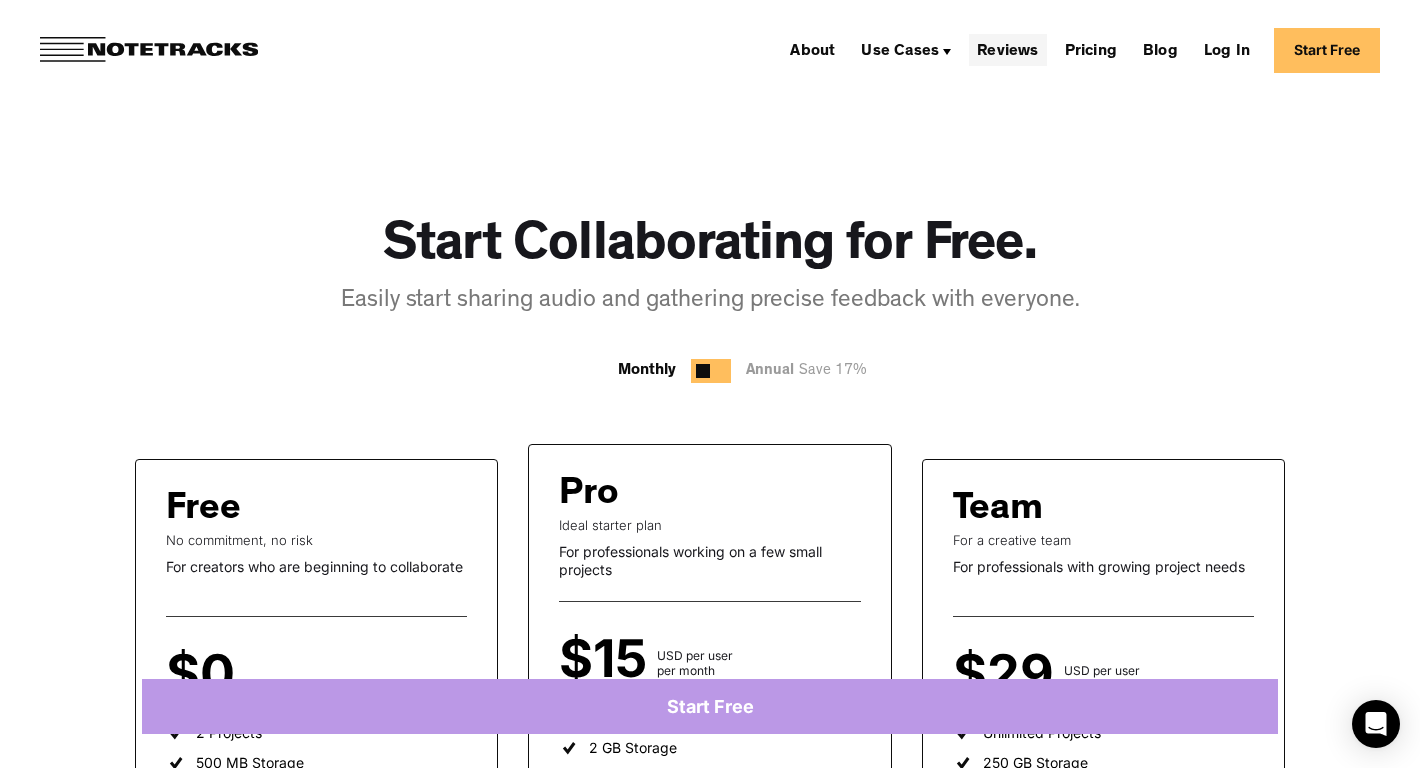 click on "Reviews" at bounding box center (1007, 50) 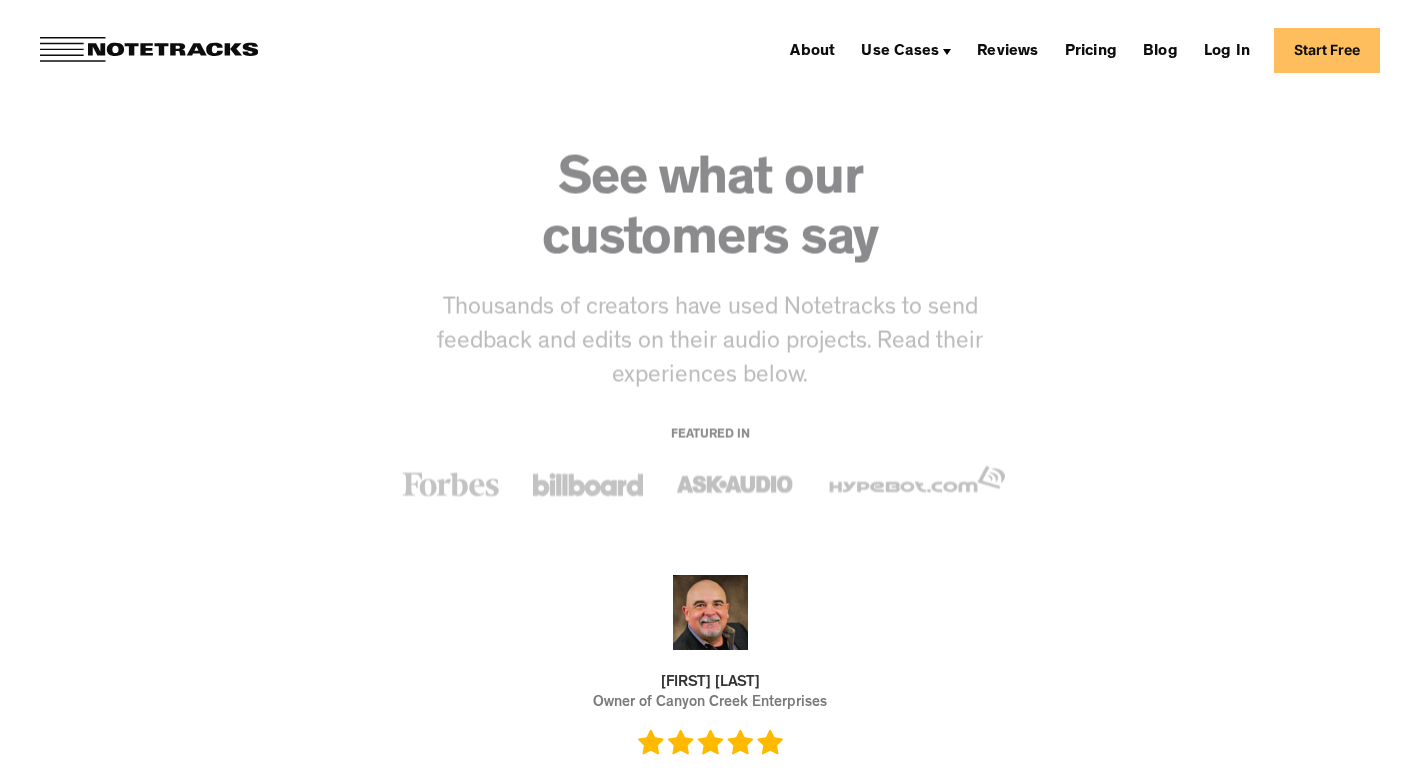 scroll, scrollTop: 0, scrollLeft: 0, axis: both 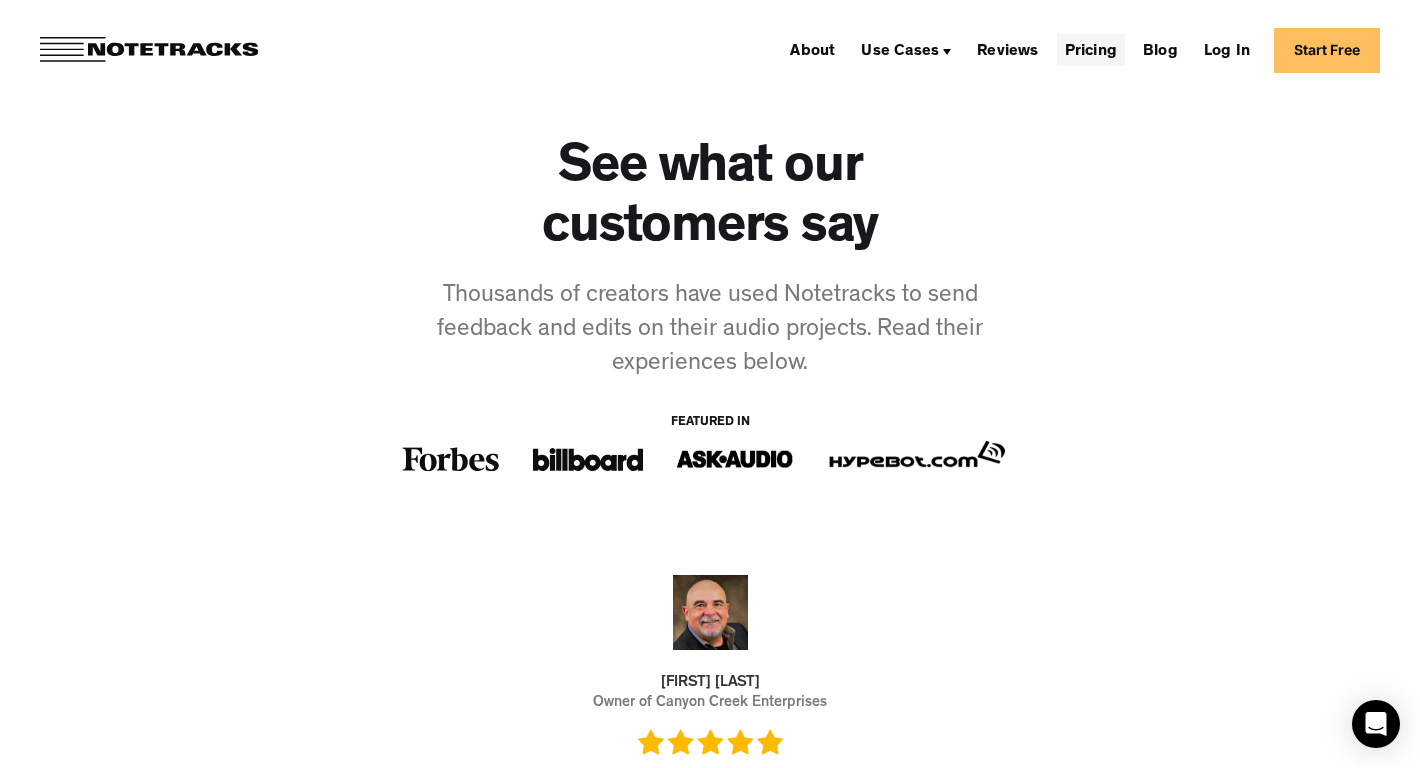 click on "Pricing" at bounding box center (1091, 50) 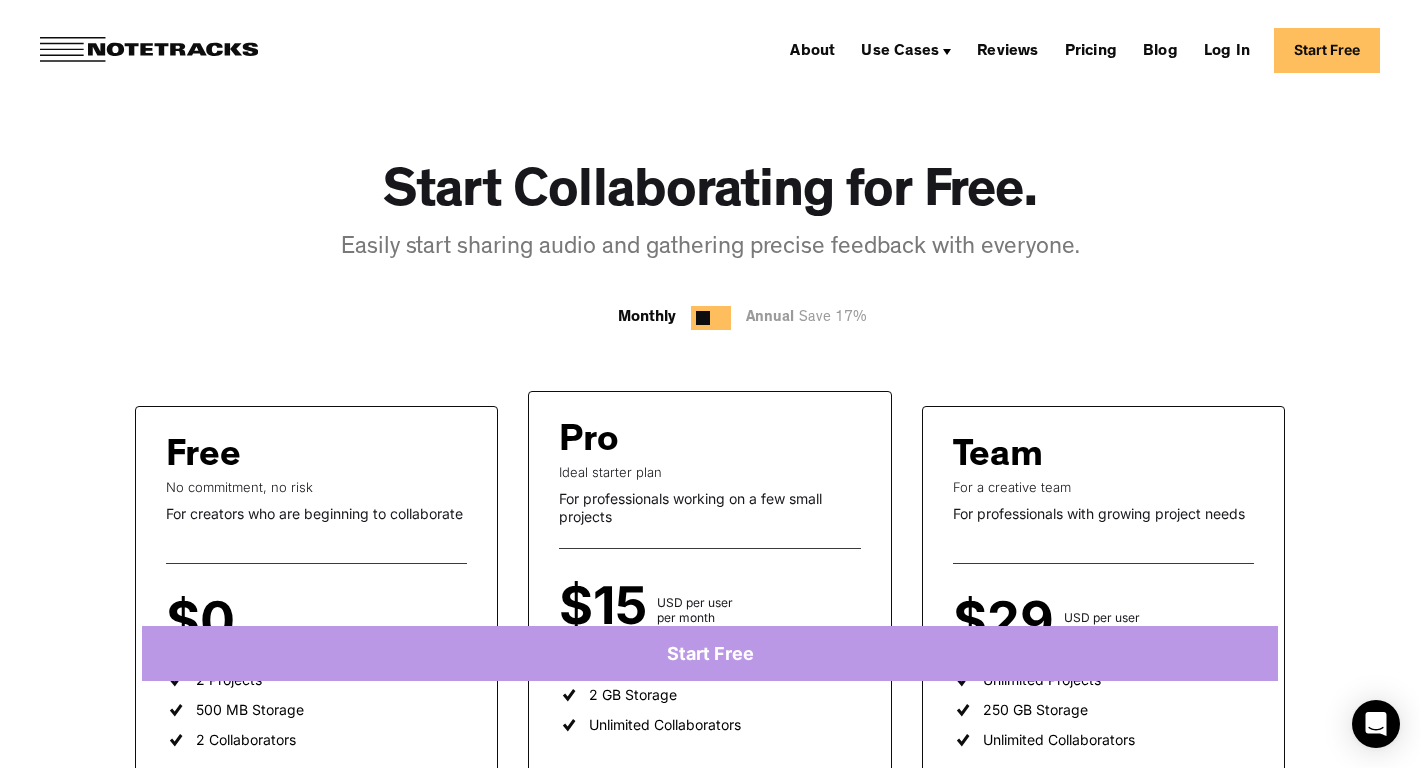 scroll, scrollTop: 0, scrollLeft: 0, axis: both 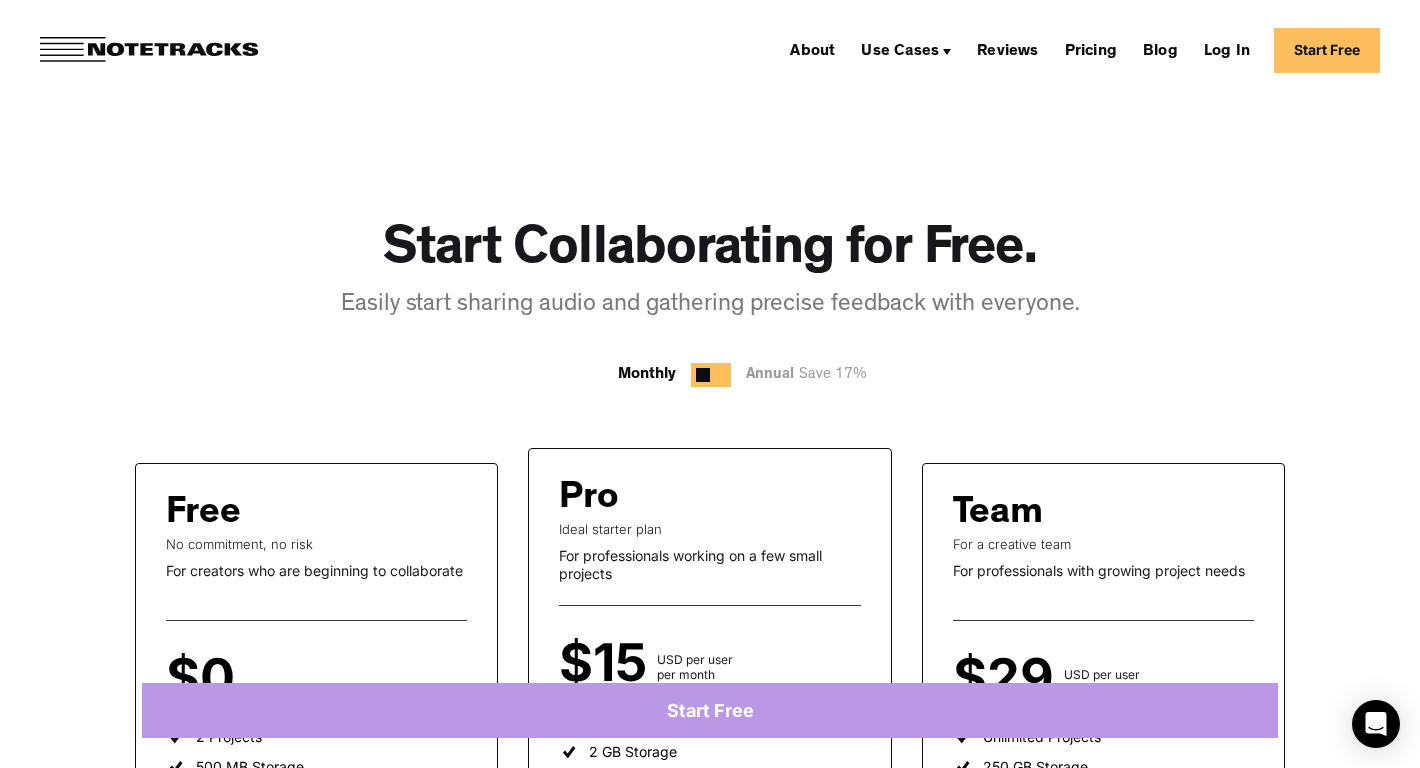 click at bounding box center [711, 375] 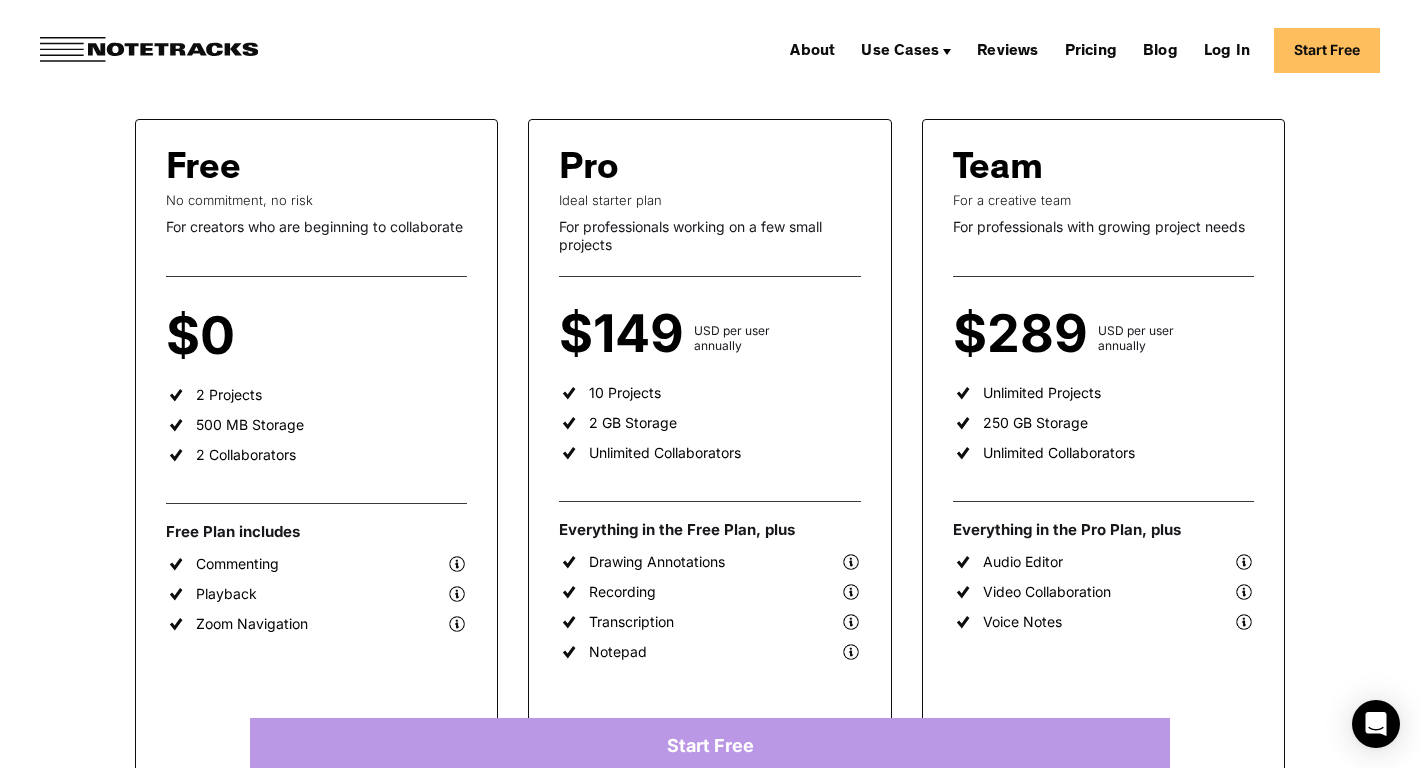 scroll, scrollTop: 0, scrollLeft: 0, axis: both 